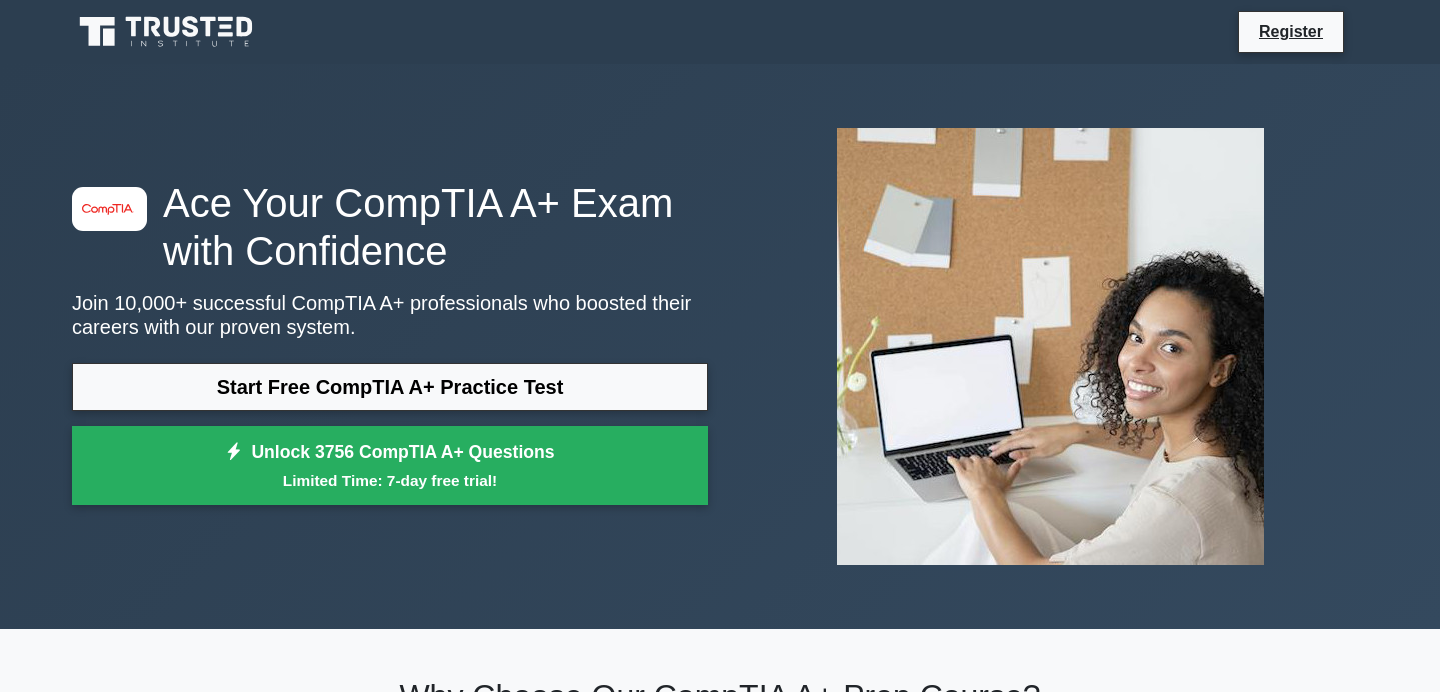 scroll, scrollTop: 0, scrollLeft: 0, axis: both 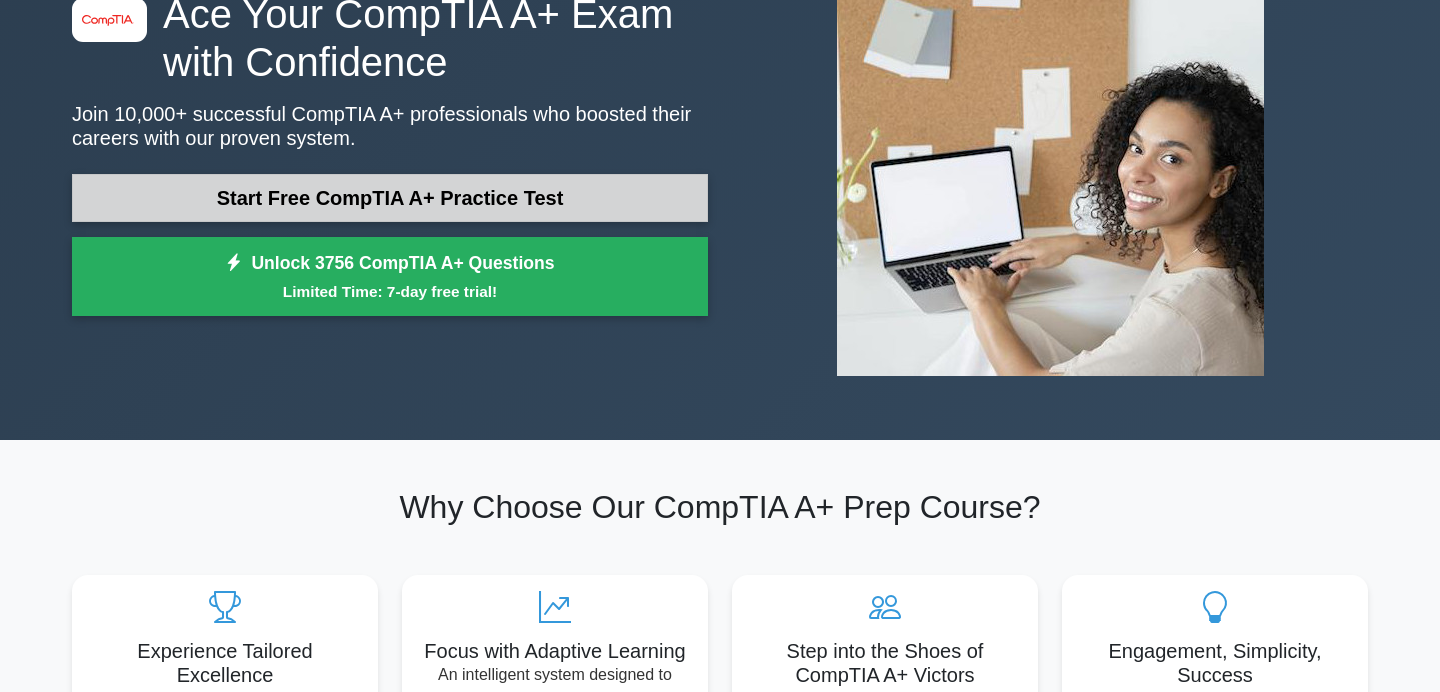 click on "Start Free CompTIA A+ Practice Test" at bounding box center (390, 198) 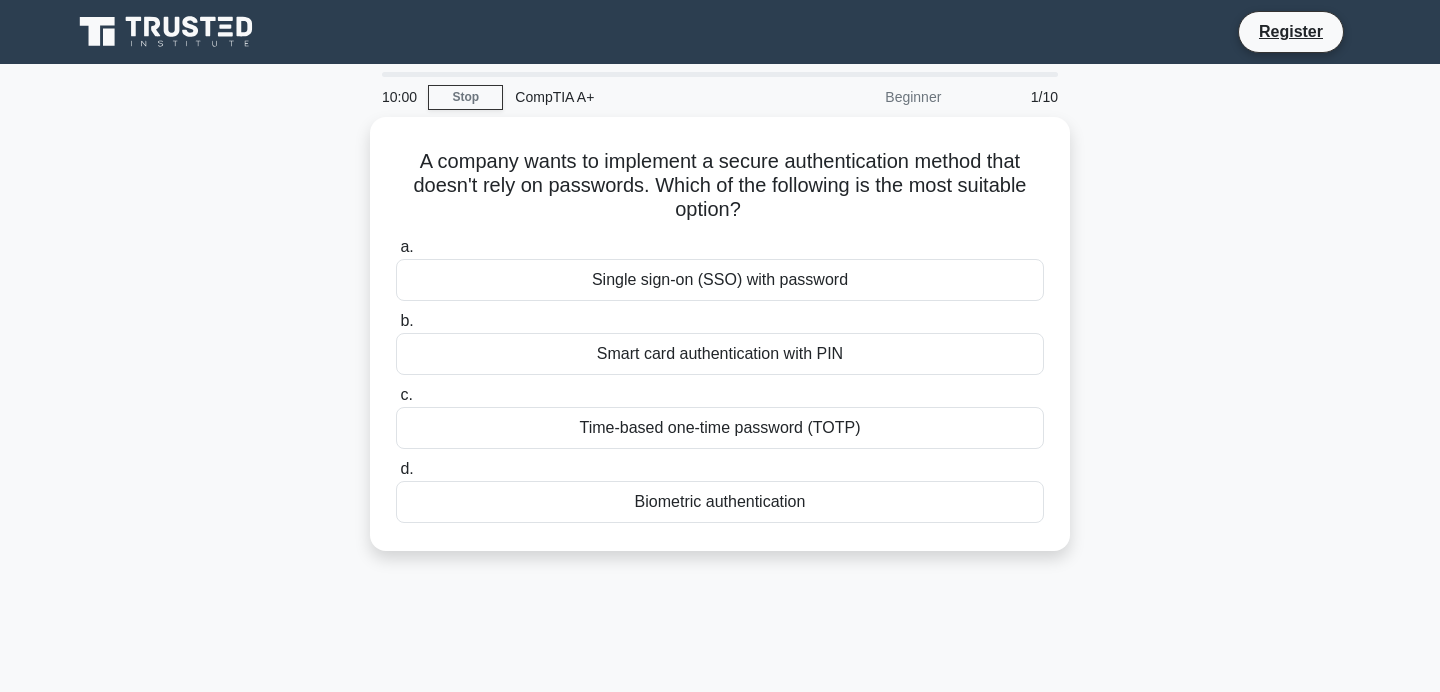 scroll, scrollTop: 0, scrollLeft: 0, axis: both 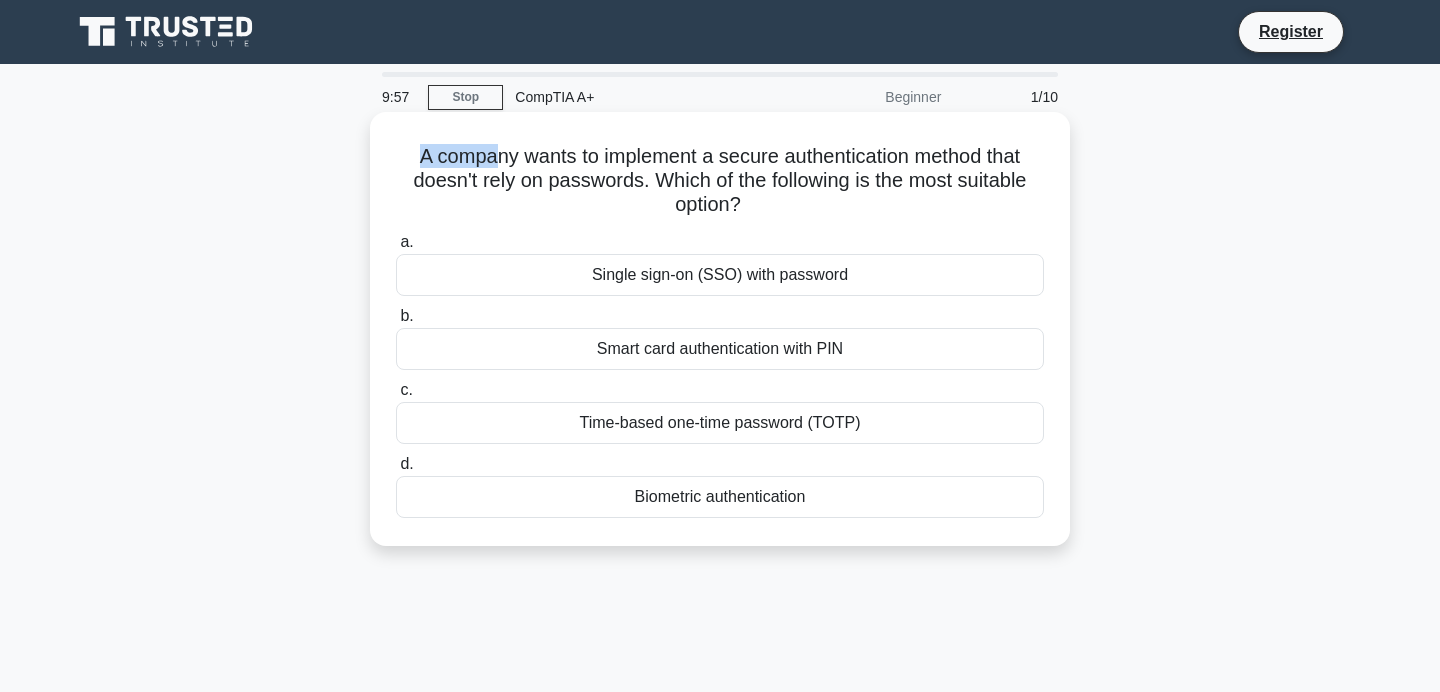 drag, startPoint x: 493, startPoint y: 152, endPoint x: 723, endPoint y: 155, distance: 230.01956 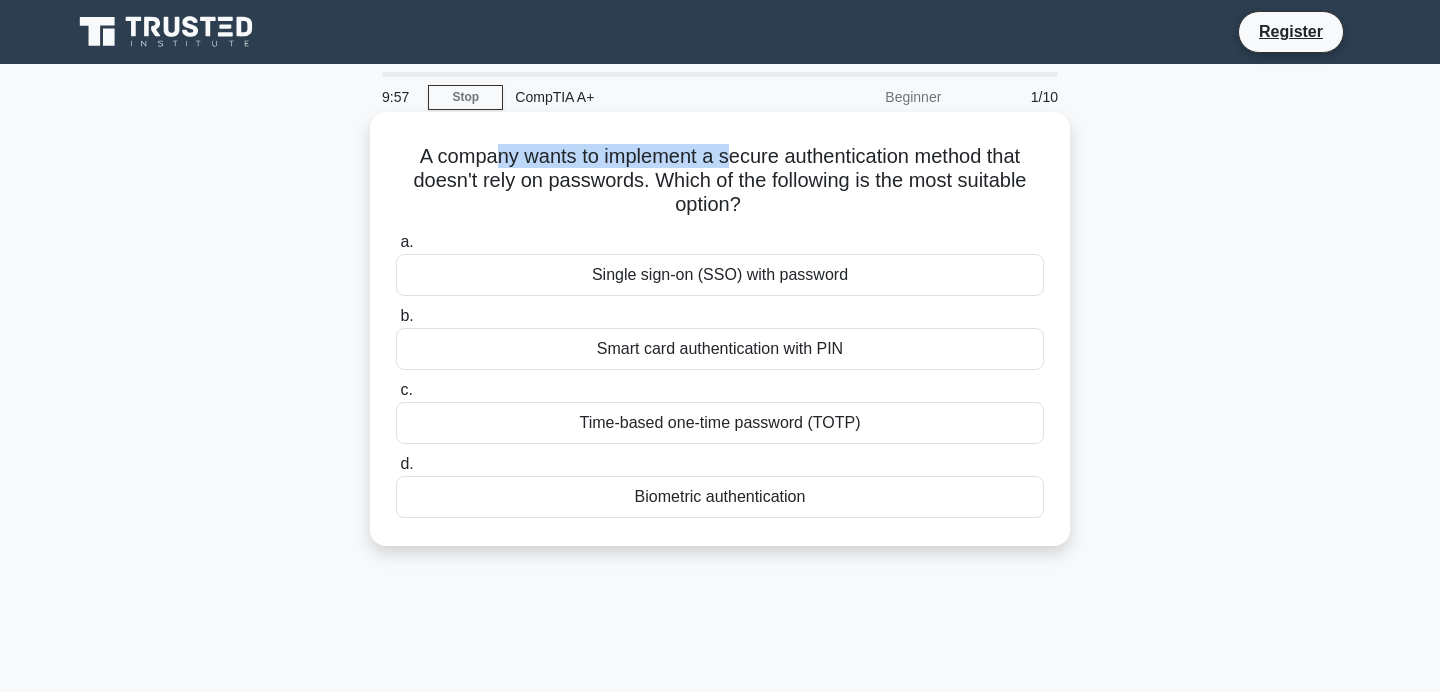 click on "A company wants to implement a secure authentication method that doesn't rely on passwords. Which of the following is the most suitable option?
.spinner_0XTQ{transform-origin:center;animation:spinner_y6GP .75s linear infinite}@keyframes spinner_y6GP{100%{transform:rotate(360deg)}}" at bounding box center [720, 181] 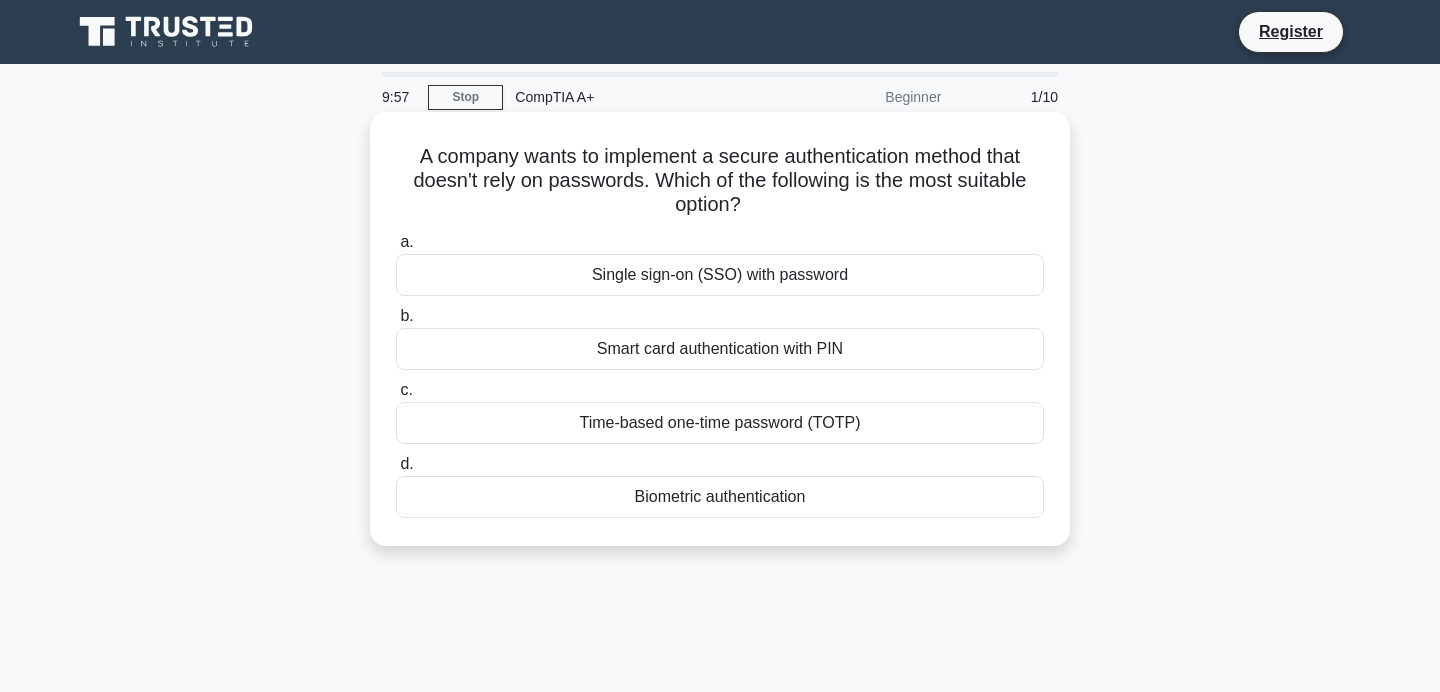 click on "A company wants to implement a secure authentication method that doesn't rely on passwords. Which of the following is the most suitable option?
.spinner_0XTQ{transform-origin:center;animation:spinner_y6GP .75s linear infinite}@keyframes spinner_y6GP{100%{transform:rotate(360deg)}}" at bounding box center [720, 181] 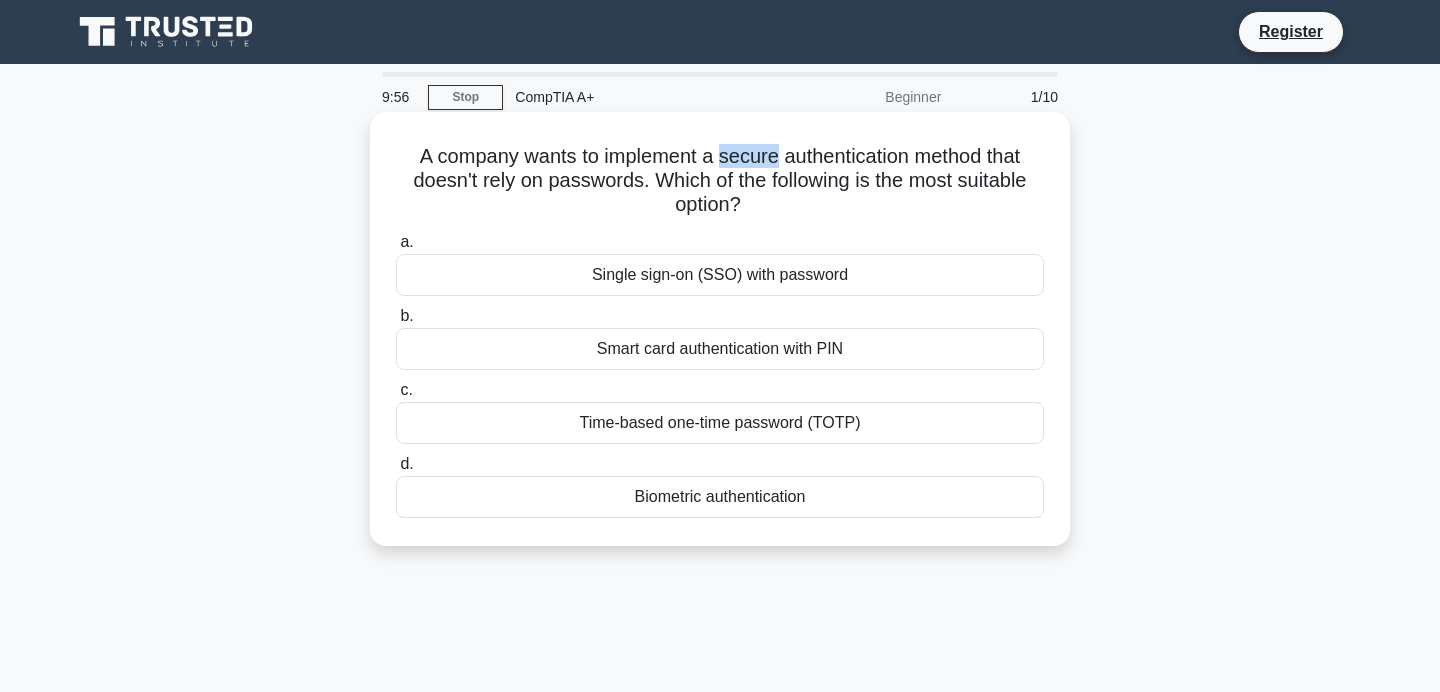 drag, startPoint x: 723, startPoint y: 155, endPoint x: 855, endPoint y: 169, distance: 132.74034 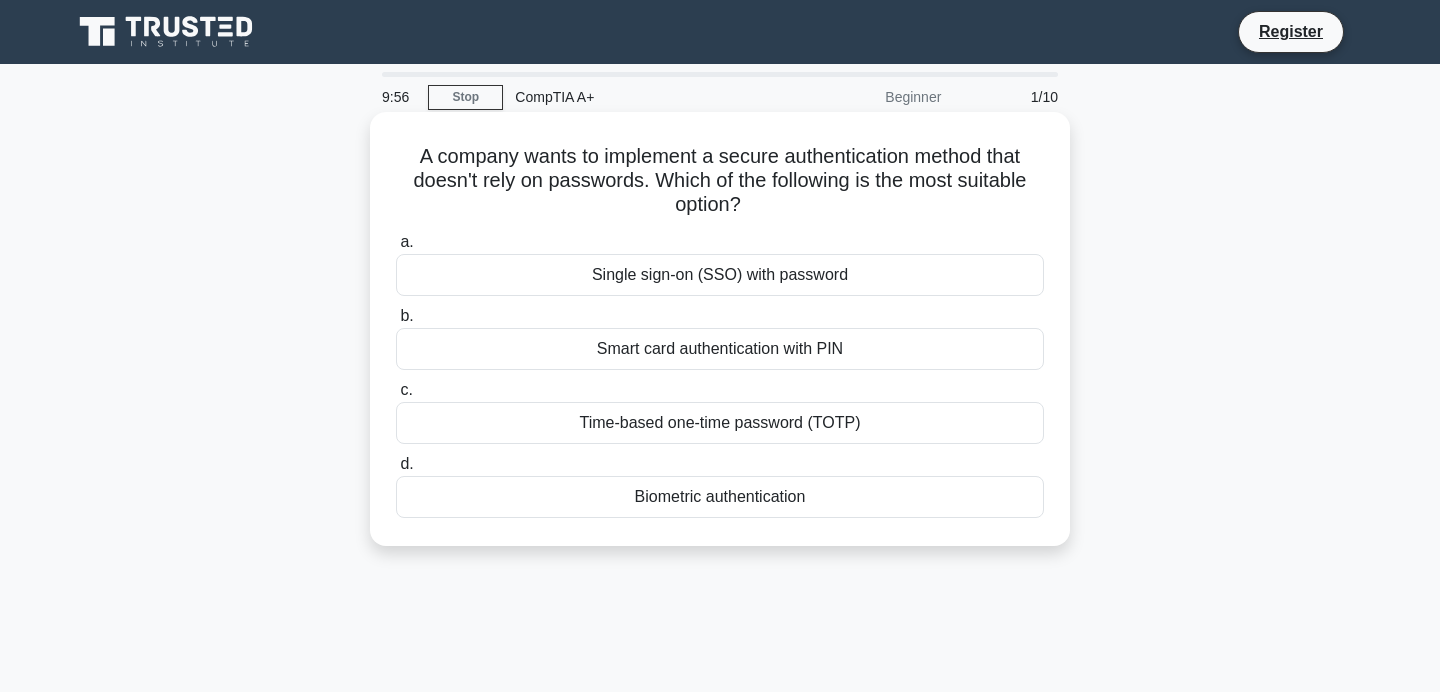 click on "A company wants to implement a secure authentication method that doesn't rely on passwords. Which of the following is the most suitable option?
.spinner_0XTQ{transform-origin:center;animation:spinner_y6GP .75s linear infinite}@keyframes spinner_y6GP{100%{transform:rotate(360deg)}}" at bounding box center (720, 181) 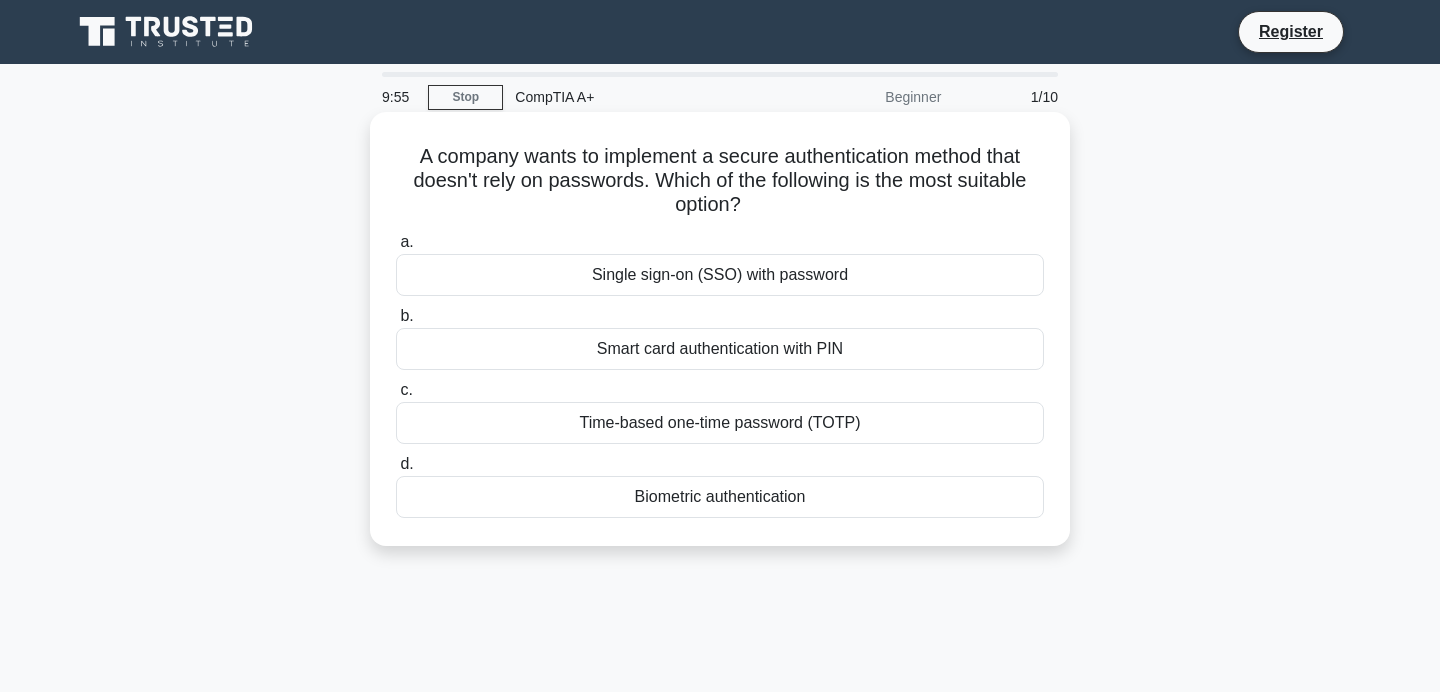 click on "A company wants to implement a secure authentication method that doesn't rely on passwords. Which of the following is the most suitable option?
.spinner_0XTQ{transform-origin:center;animation:spinner_y6GP .75s linear infinite}@keyframes spinner_y6GP{100%{transform:rotate(360deg)}}" at bounding box center [720, 181] 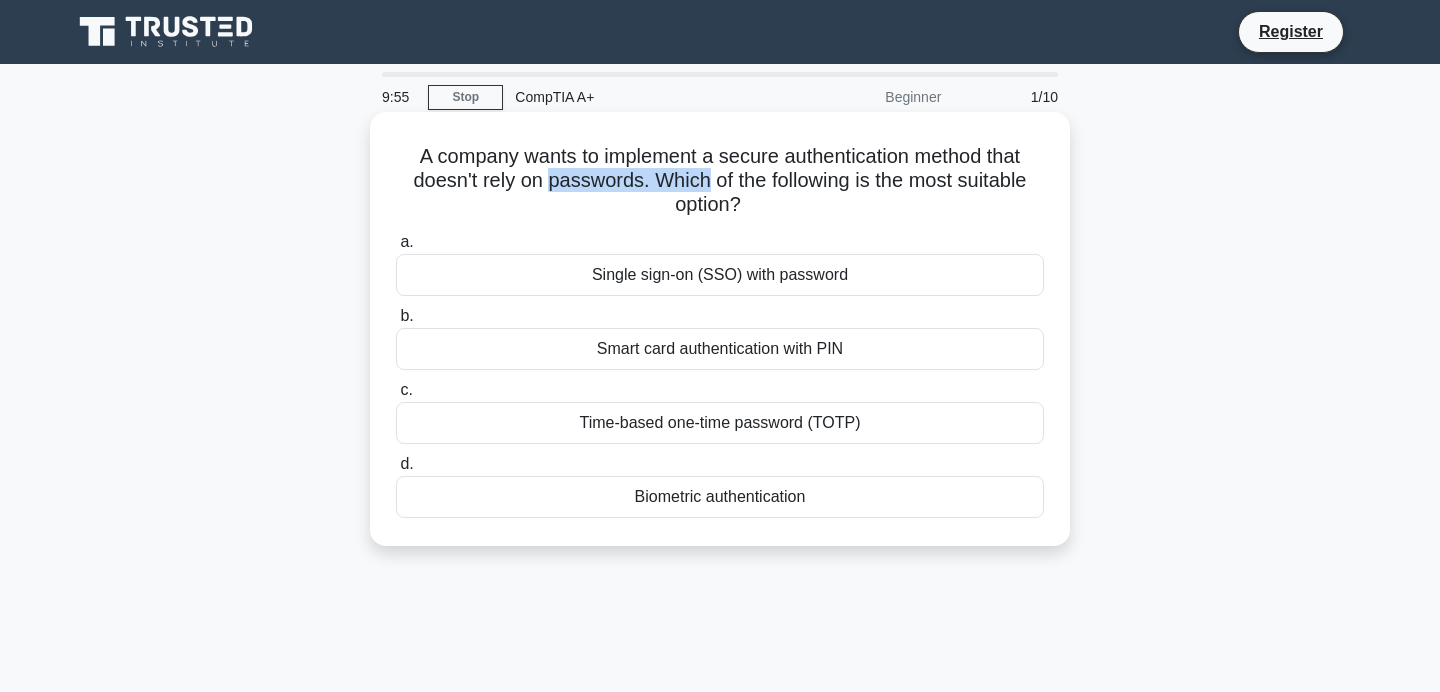 drag, startPoint x: 625, startPoint y: 176, endPoint x: 755, endPoint y: 182, distance: 130.13838 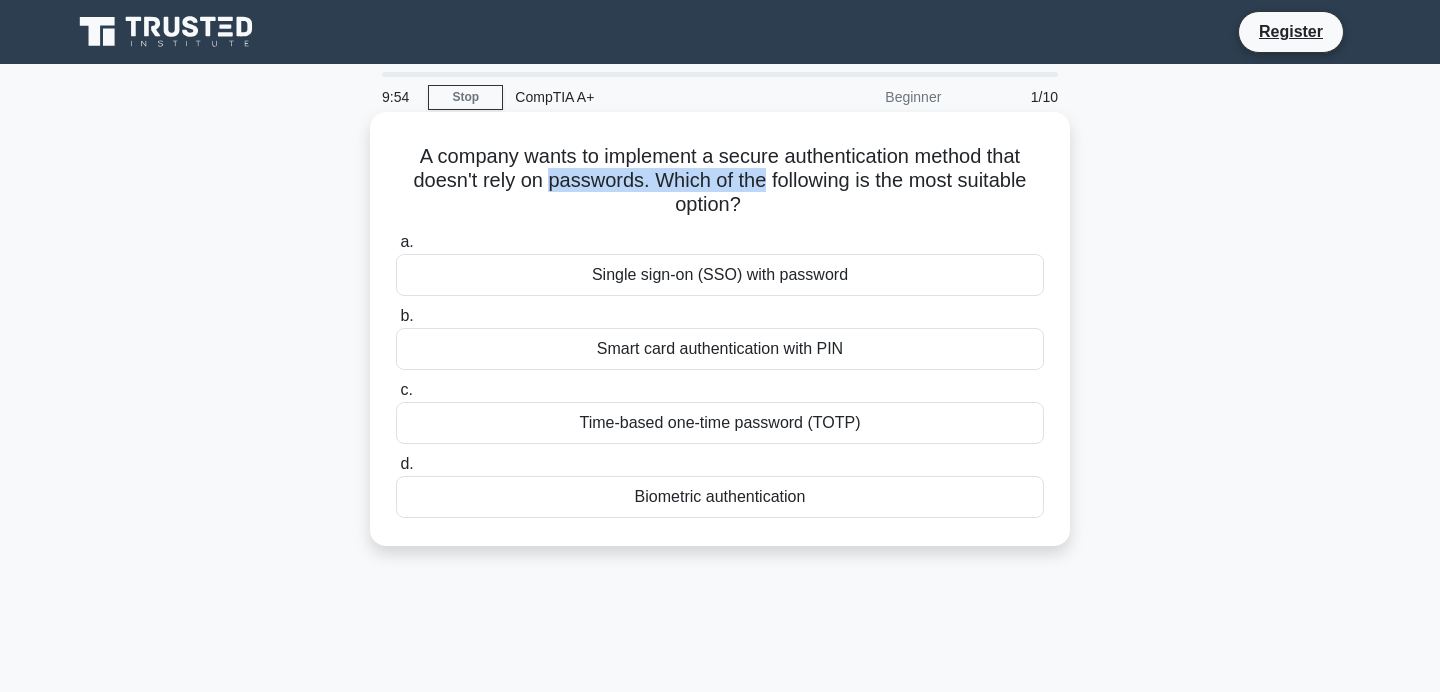 click on "A company wants to implement a secure authentication method that doesn't rely on passwords. Which of the following is the most suitable option?
.spinner_0XTQ{transform-origin:center;animation:spinner_y6GP .75s linear infinite}@keyframes spinner_y6GP{100%{transform:rotate(360deg)}}" at bounding box center [720, 181] 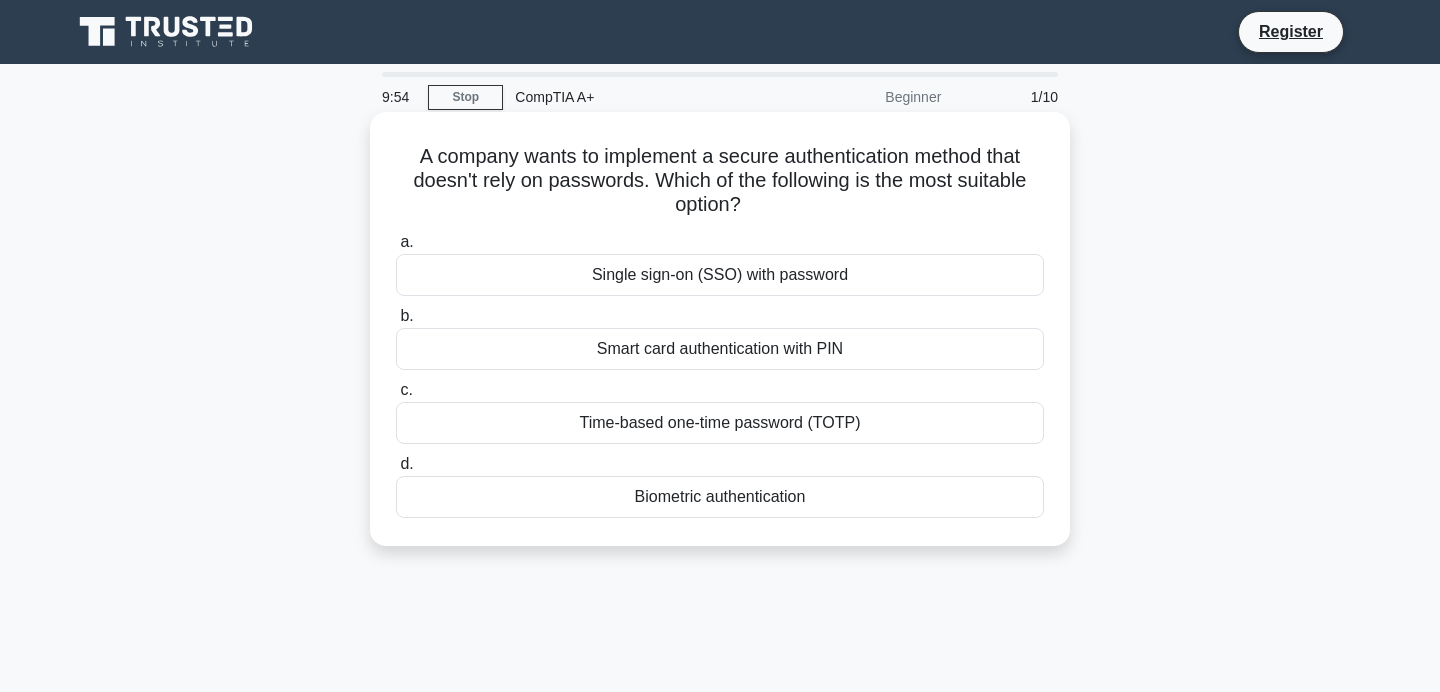 click on "A company wants to implement a secure authentication method that doesn't rely on passwords. Which of the following is the most suitable option?
.spinner_0XTQ{transform-origin:center;animation:spinner_y6GP .75s linear infinite}@keyframes spinner_y6GP{100%{transform:rotate(360deg)}}" at bounding box center [720, 181] 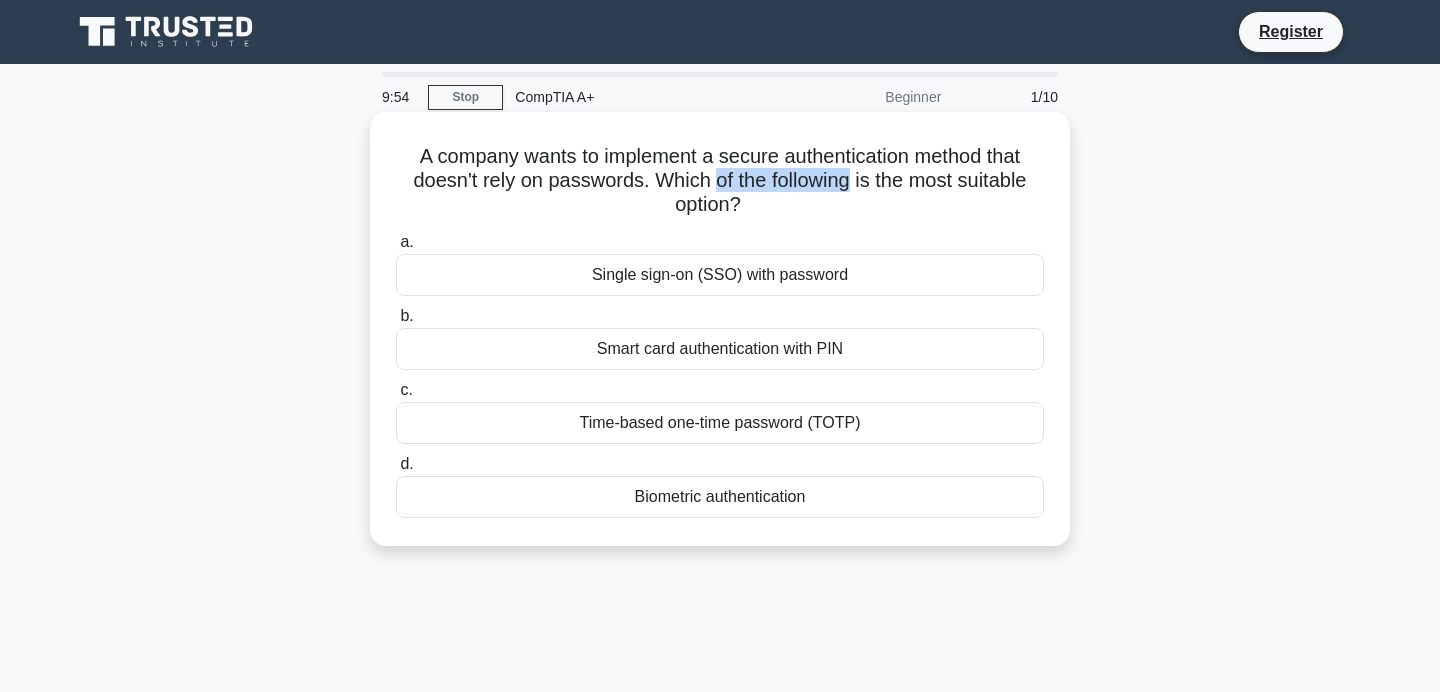 drag, startPoint x: 719, startPoint y: 181, endPoint x: 887, endPoint y: 181, distance: 168 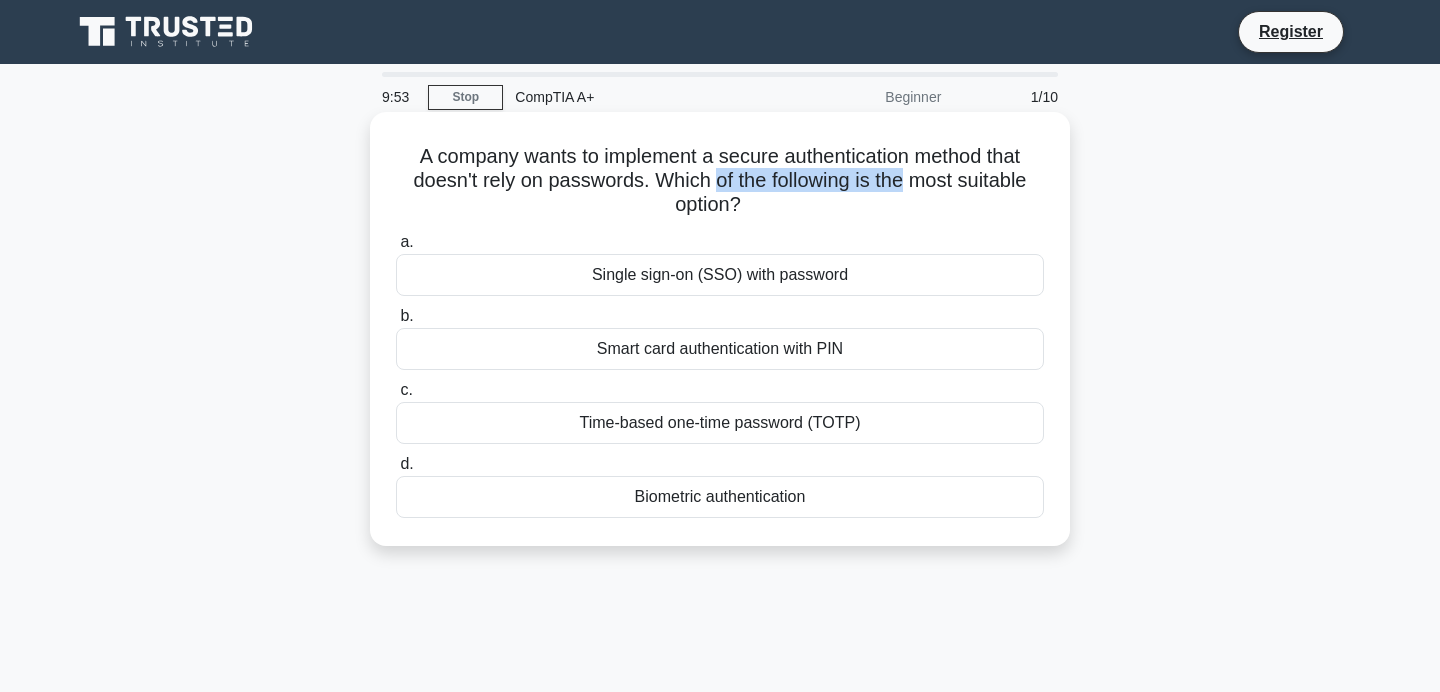 click on "A company wants to implement a secure authentication method that doesn't rely on passwords. Which of the following is the most suitable option?
.spinner_0XTQ{transform-origin:center;animation:spinner_y6GP .75s linear infinite}@keyframes spinner_y6GP{100%{transform:rotate(360deg)}}" at bounding box center [720, 181] 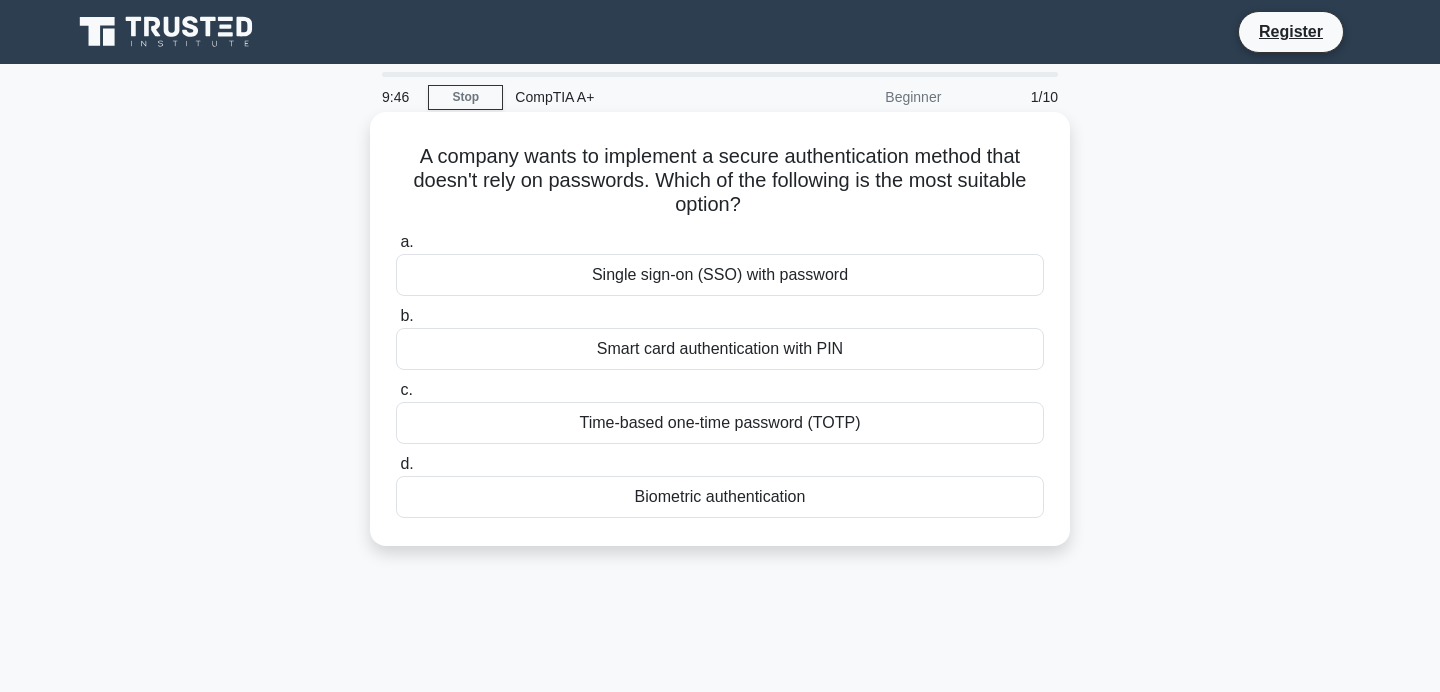click on "Biometric authentication" at bounding box center [720, 497] 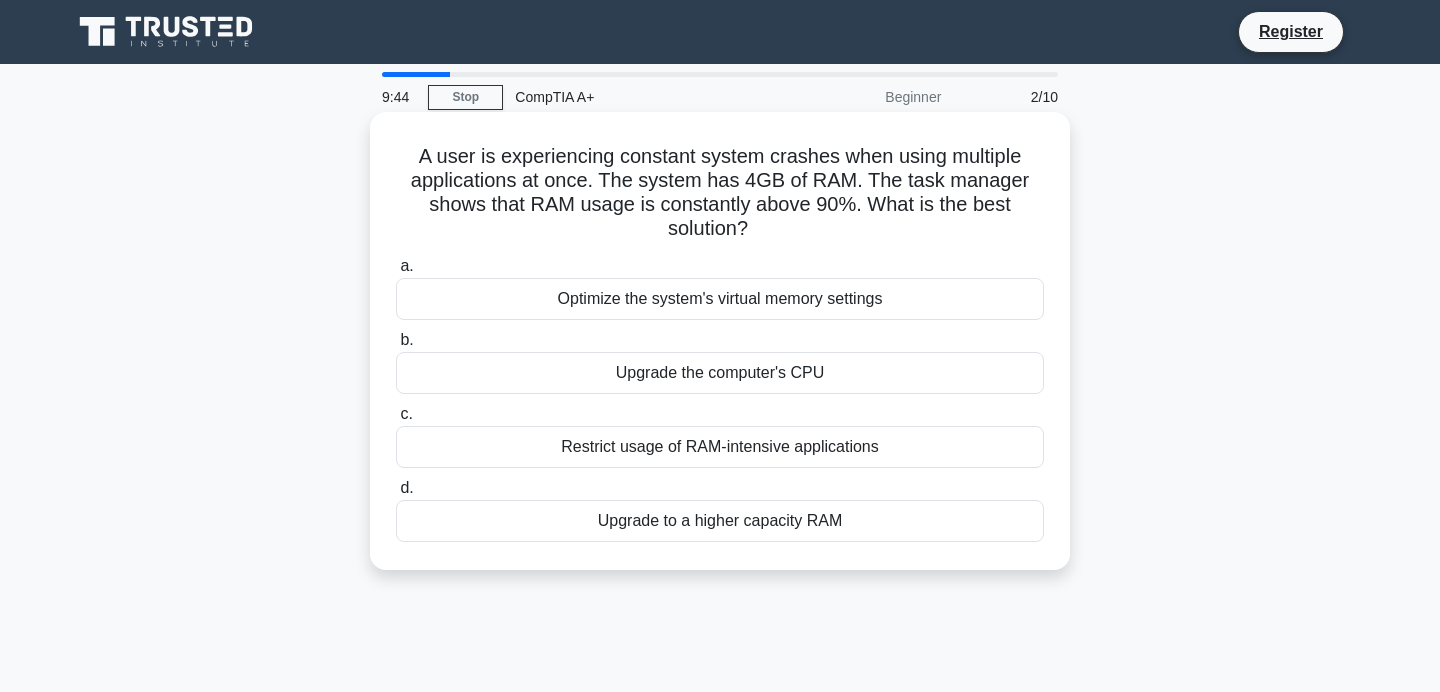 click on "A user is experiencing constant system crashes when using multiple applications at once. The system has 4GB of RAM. The task manager shows that RAM usage is constantly above 90%. What is the best solution?
.spinner_0XTQ{transform-origin:center;animation:spinner_y6GP .75s linear infinite}@keyframes spinner_y6GP{100%{transform:rotate(360deg)}}" at bounding box center (720, 193) 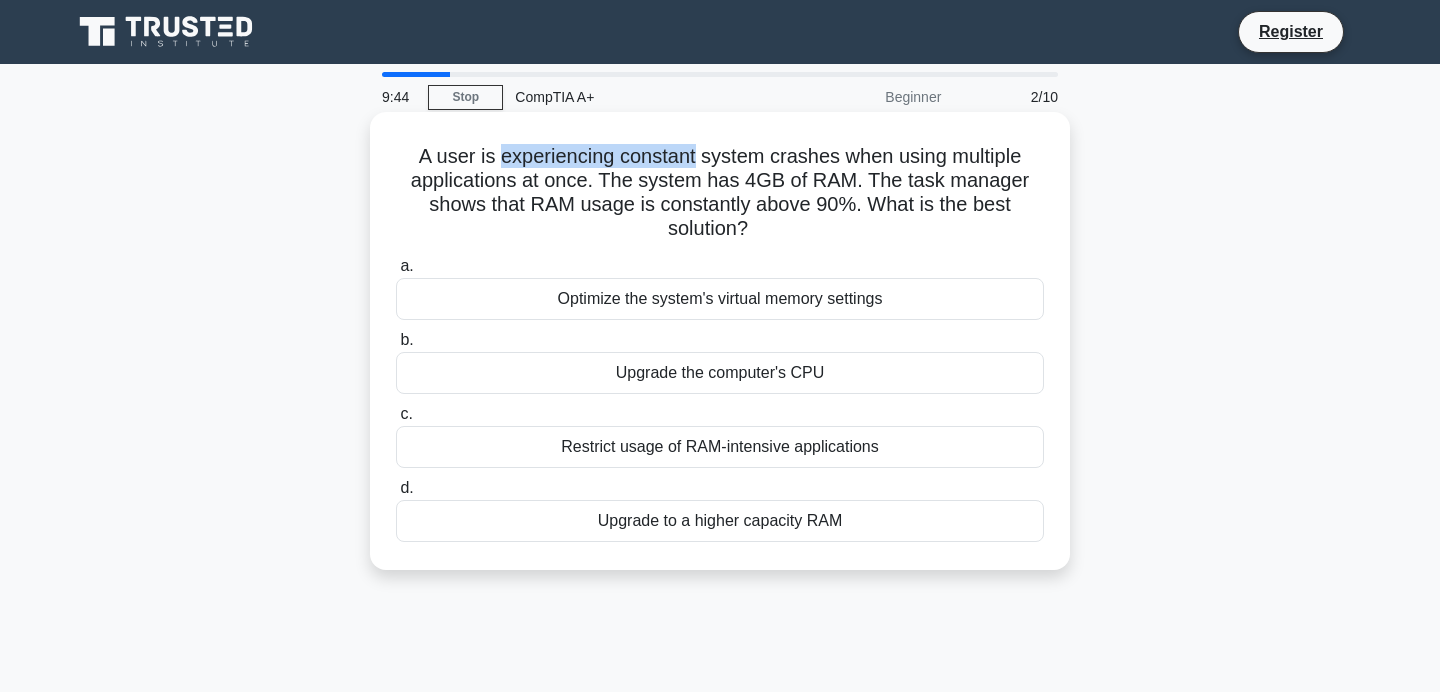 drag, startPoint x: 543, startPoint y: 145, endPoint x: 694, endPoint y: 150, distance: 151.08276 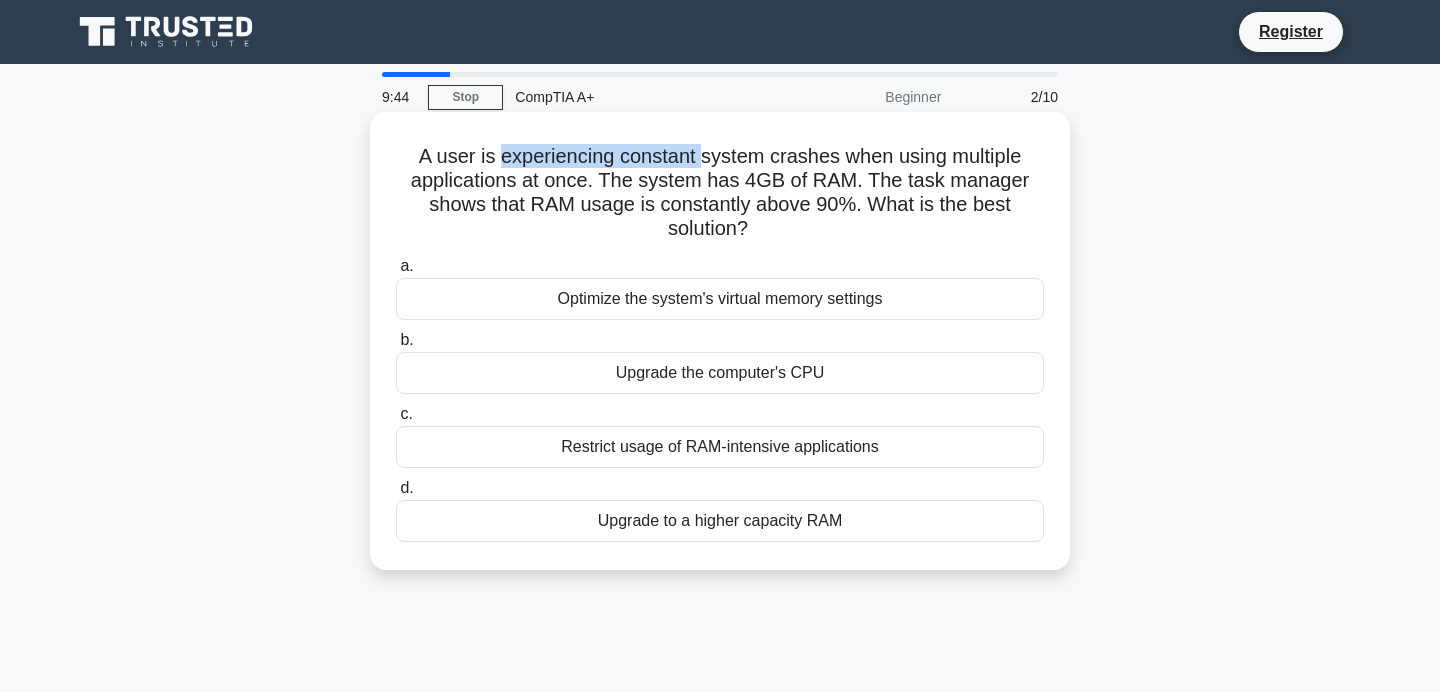click on "A user is experiencing constant system crashes when using multiple applications at once. The system has 4GB of RAM. The task manager shows that RAM usage is constantly above 90%. What is the best solution?
.spinner_0XTQ{transform-origin:center;animation:spinner_y6GP .75s linear infinite}@keyframes spinner_y6GP{100%{transform:rotate(360deg)}}" at bounding box center [720, 193] 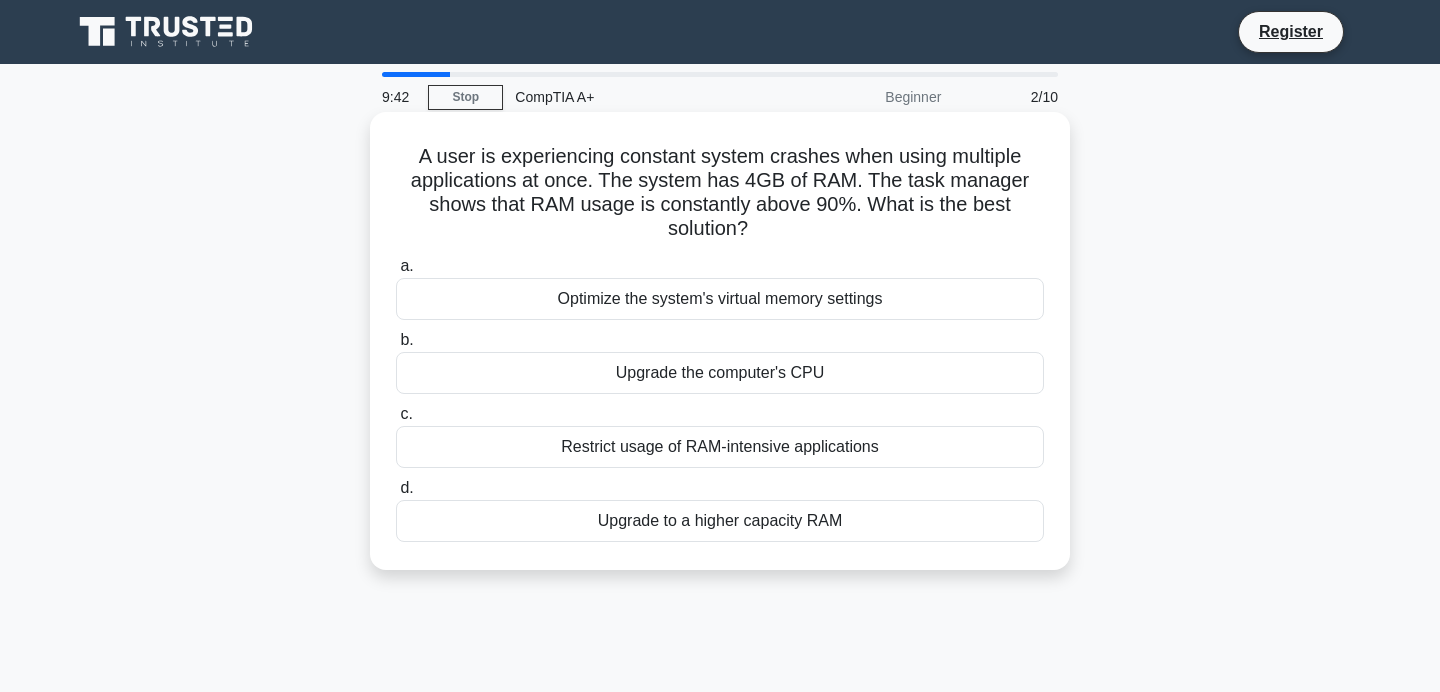 click on "A user is experiencing constant system crashes when using multiple applications at once. The system has 4GB of RAM. The task manager shows that RAM usage is constantly above 90%. What is the best solution?
.spinner_0XTQ{transform-origin:center;animation:spinner_y6GP .75s linear infinite}@keyframes spinner_y6GP{100%{transform:rotate(360deg)}}" at bounding box center (720, 193) 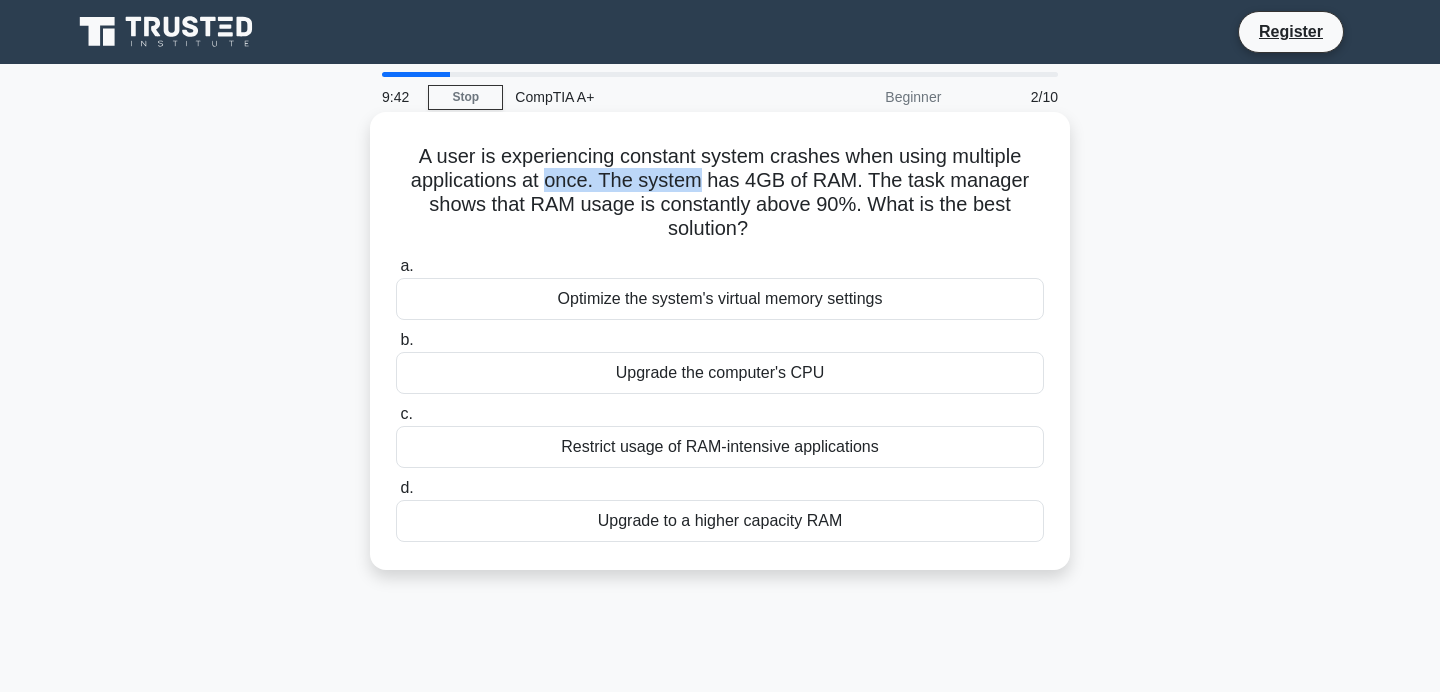 drag, startPoint x: 569, startPoint y: 180, endPoint x: 729, endPoint y: 188, distance: 160.19987 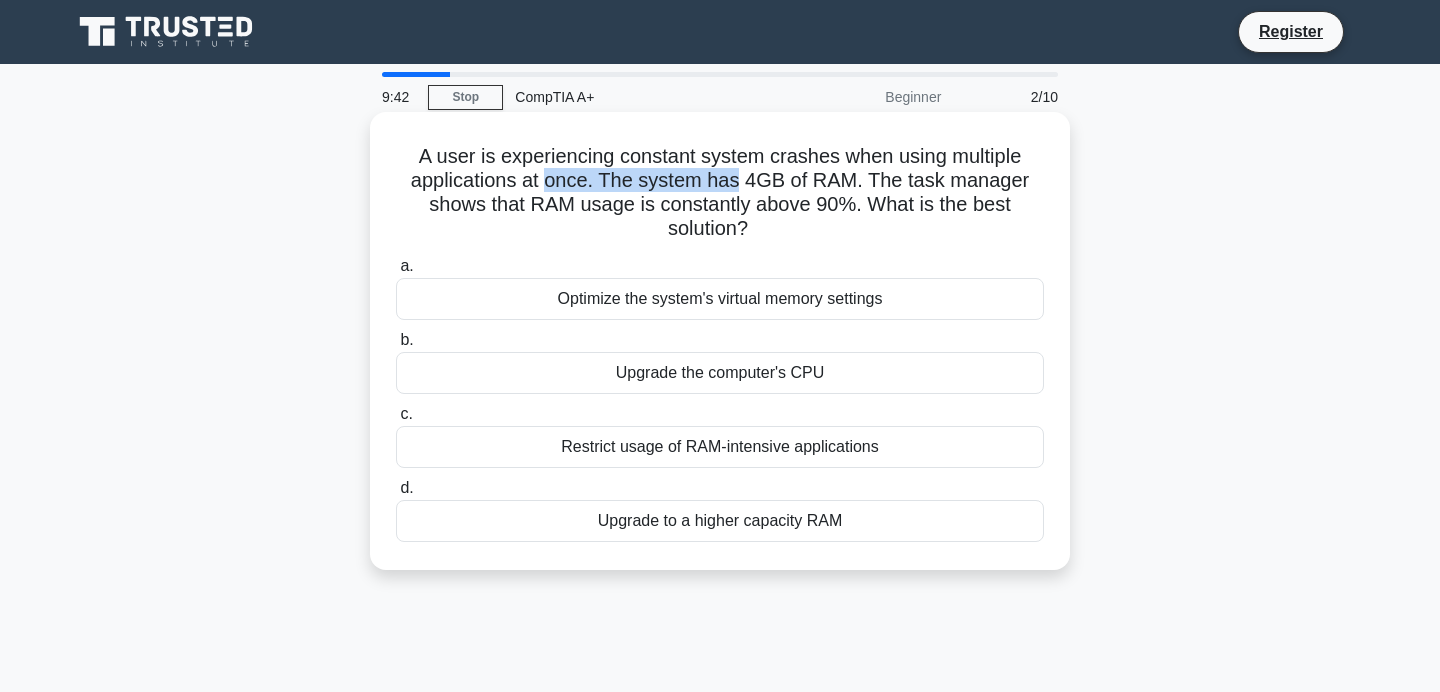 click on "A user is experiencing constant system crashes when using multiple applications at once. The system has 4GB of RAM. The task manager shows that RAM usage is constantly above 90%. What is the best solution?
.spinner_0XTQ{transform-origin:center;animation:spinner_y6GP .75s linear infinite}@keyframes spinner_y6GP{100%{transform:rotate(360deg)}}" at bounding box center [720, 193] 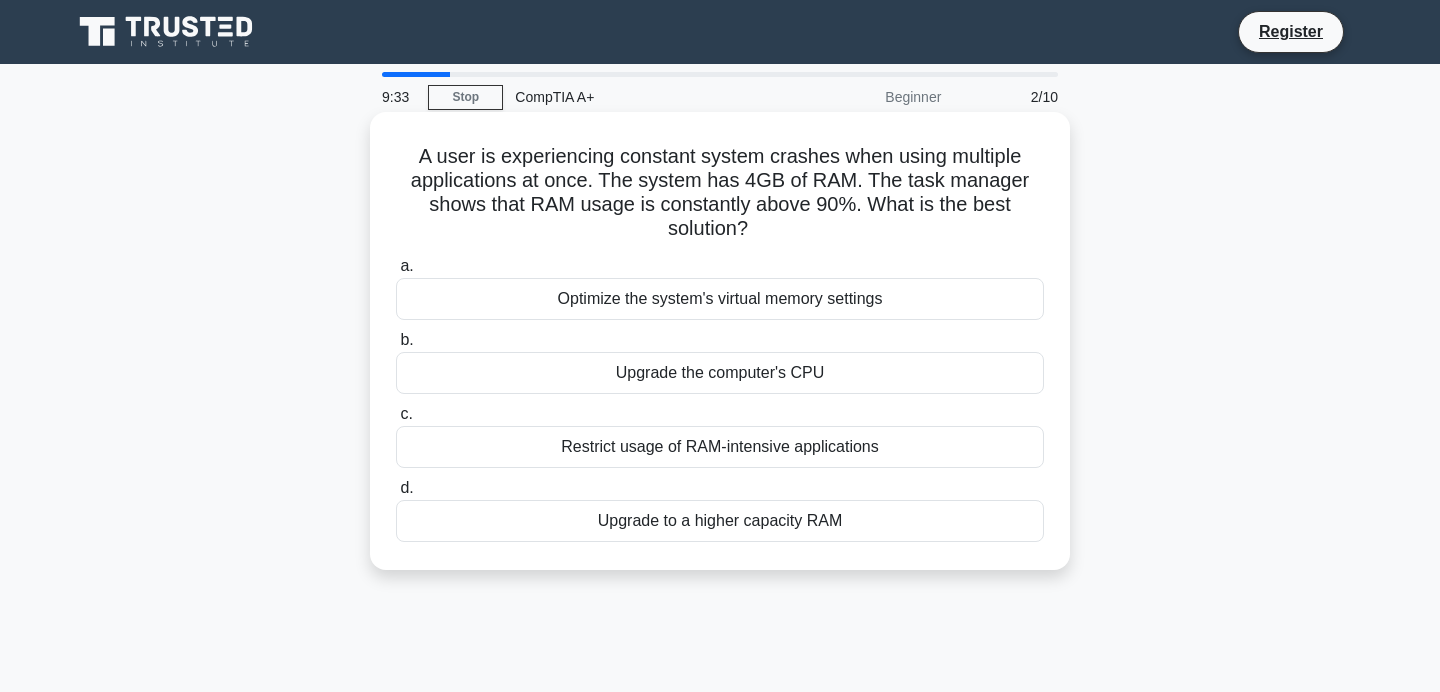 click on "A user is experiencing constant system crashes when using multiple applications at once. The system has 4GB of RAM. The task manager shows that RAM usage is constantly above 90%. What is the best solution?
.spinner_0XTQ{transform-origin:center;animation:spinner_y6GP .75s linear infinite}@keyframes spinner_y6GP{100%{transform:rotate(360deg)}}" at bounding box center [720, 193] 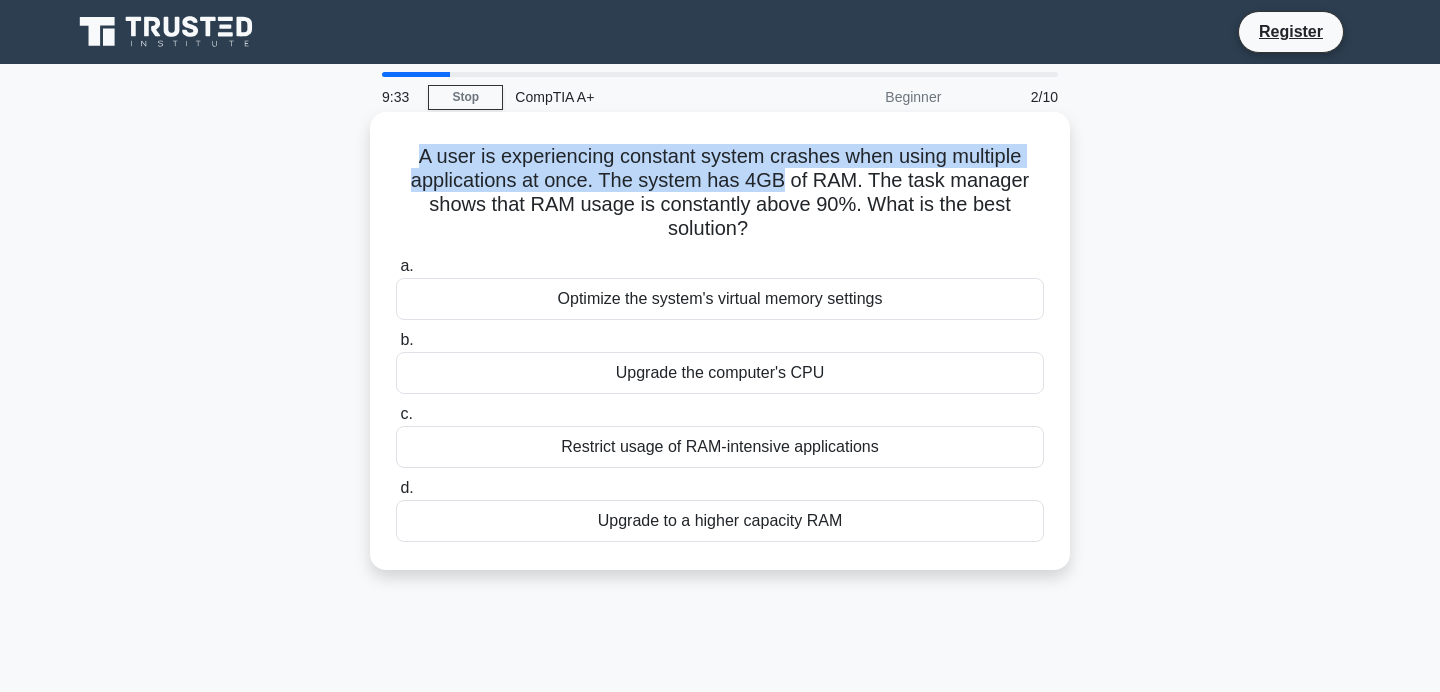 drag, startPoint x: 424, startPoint y: 155, endPoint x: 792, endPoint y: 192, distance: 369.85538 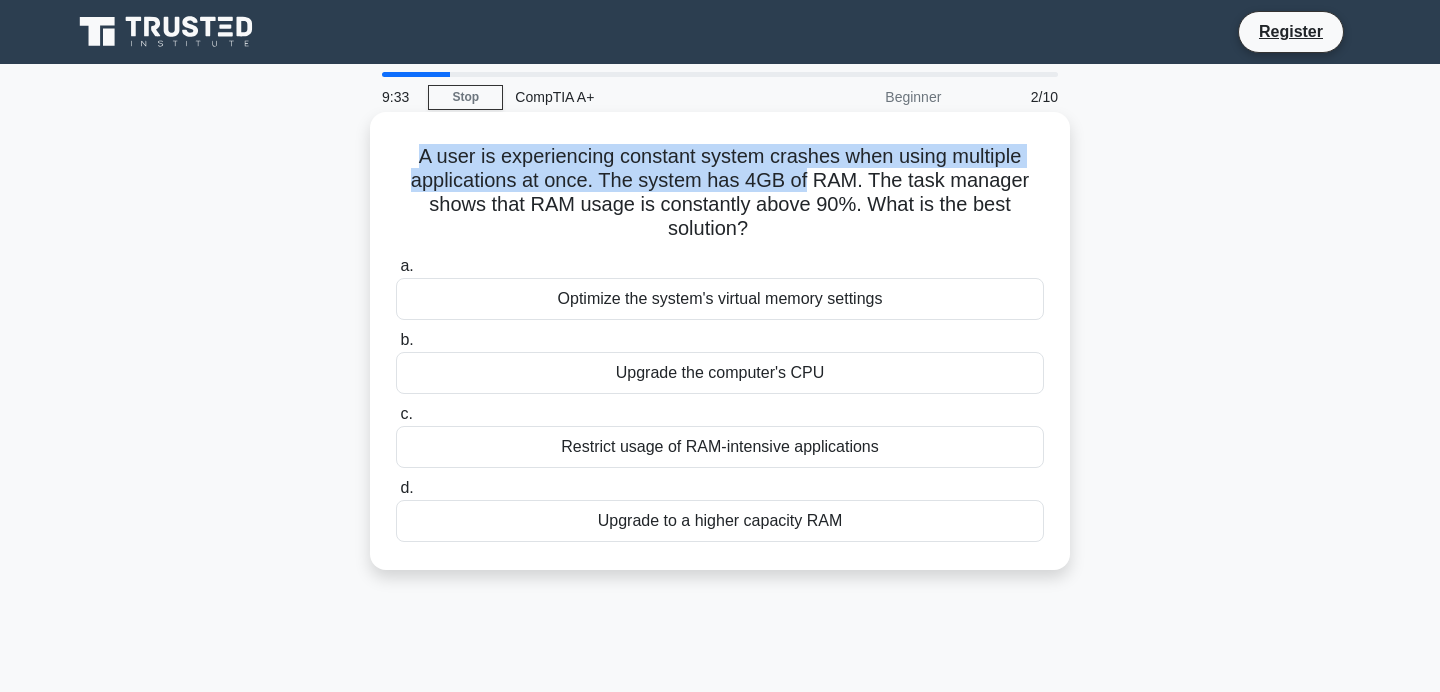 click on "A user is experiencing constant system crashes when using multiple applications at once. The system has 4GB of RAM. The task manager shows that RAM usage is constantly above 90%. What is the best solution?
.spinner_0XTQ{transform-origin:center;animation:spinner_y6GP .75s linear infinite}@keyframes spinner_y6GP{100%{transform:rotate(360deg)}}" at bounding box center (720, 193) 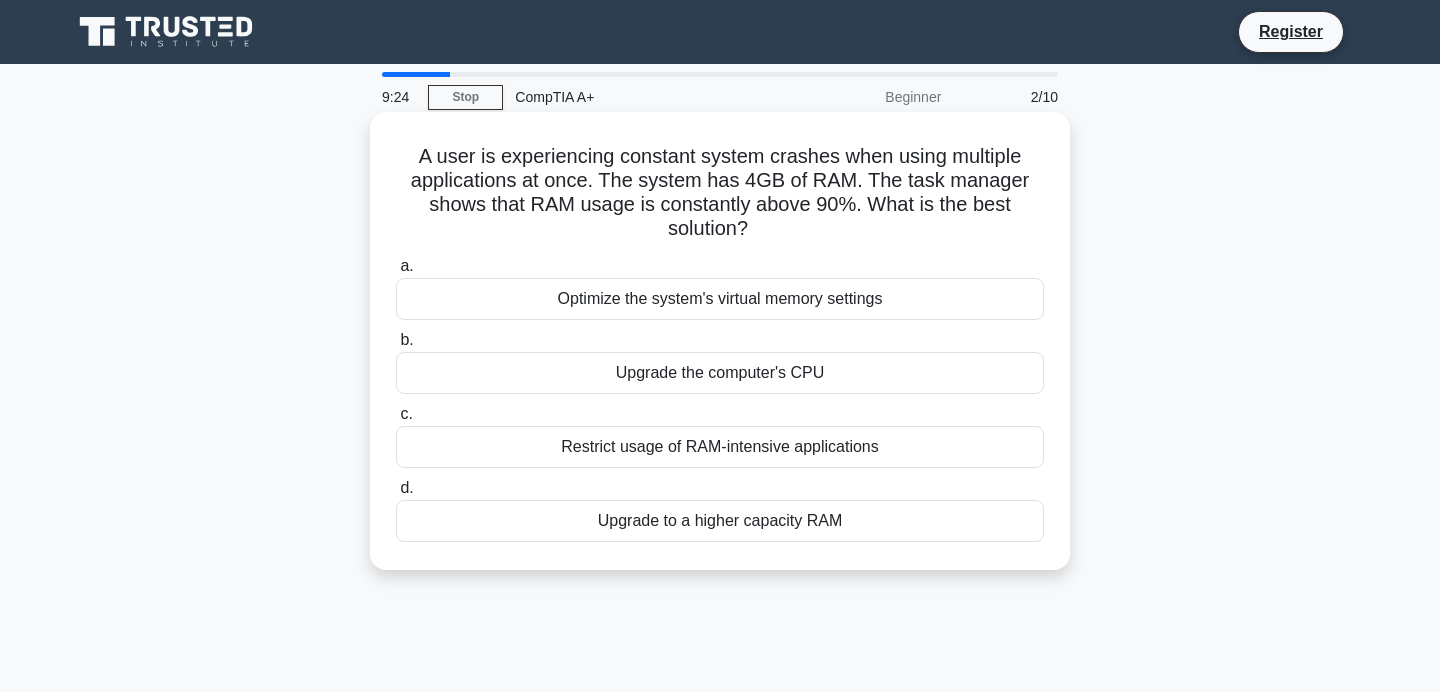 click on "A user is experiencing constant system crashes when using multiple applications at once. The system has 4GB of RAM. The task manager shows that RAM usage is constantly above 90%. What is the best solution?
.spinner_0XTQ{transform-origin:center;animation:spinner_y6GP .75s linear infinite}@keyframes spinner_y6GP{100%{transform:rotate(360deg)}}" at bounding box center [720, 193] 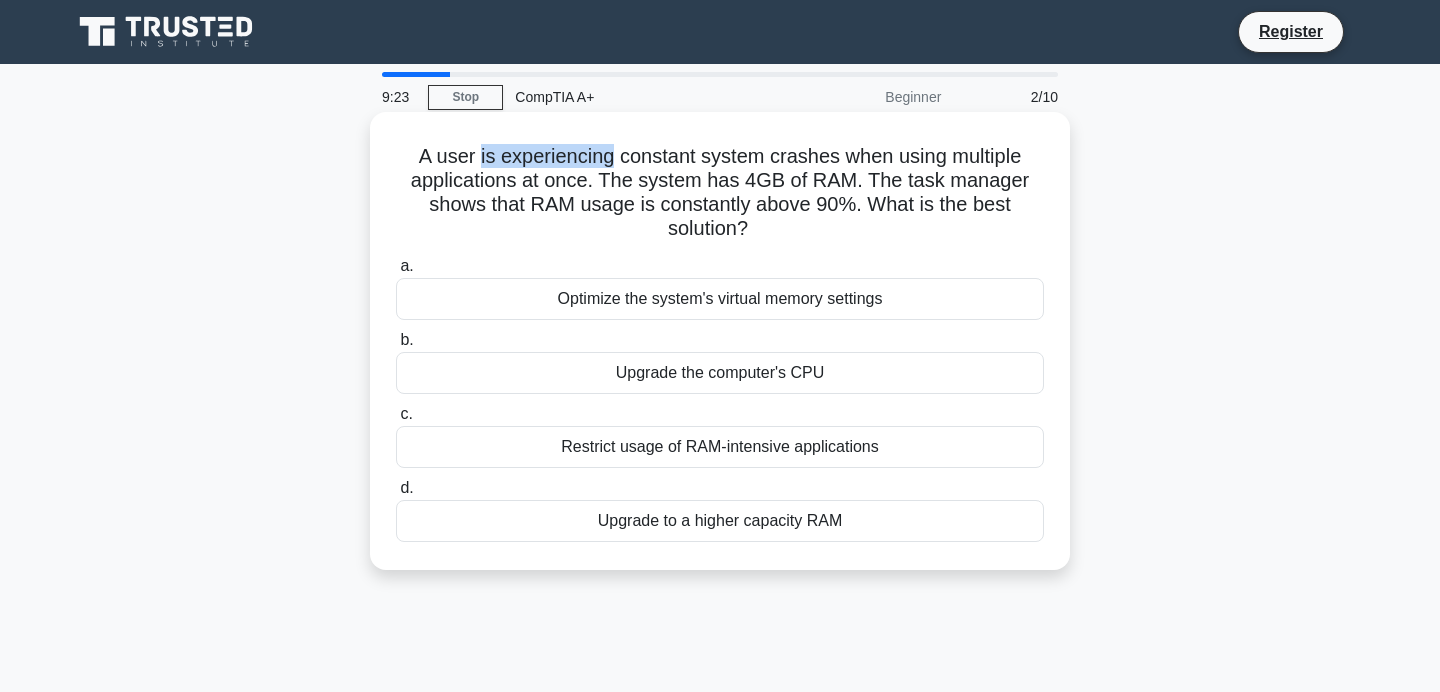 drag, startPoint x: 489, startPoint y: 150, endPoint x: 652, endPoint y: 151, distance: 163.00307 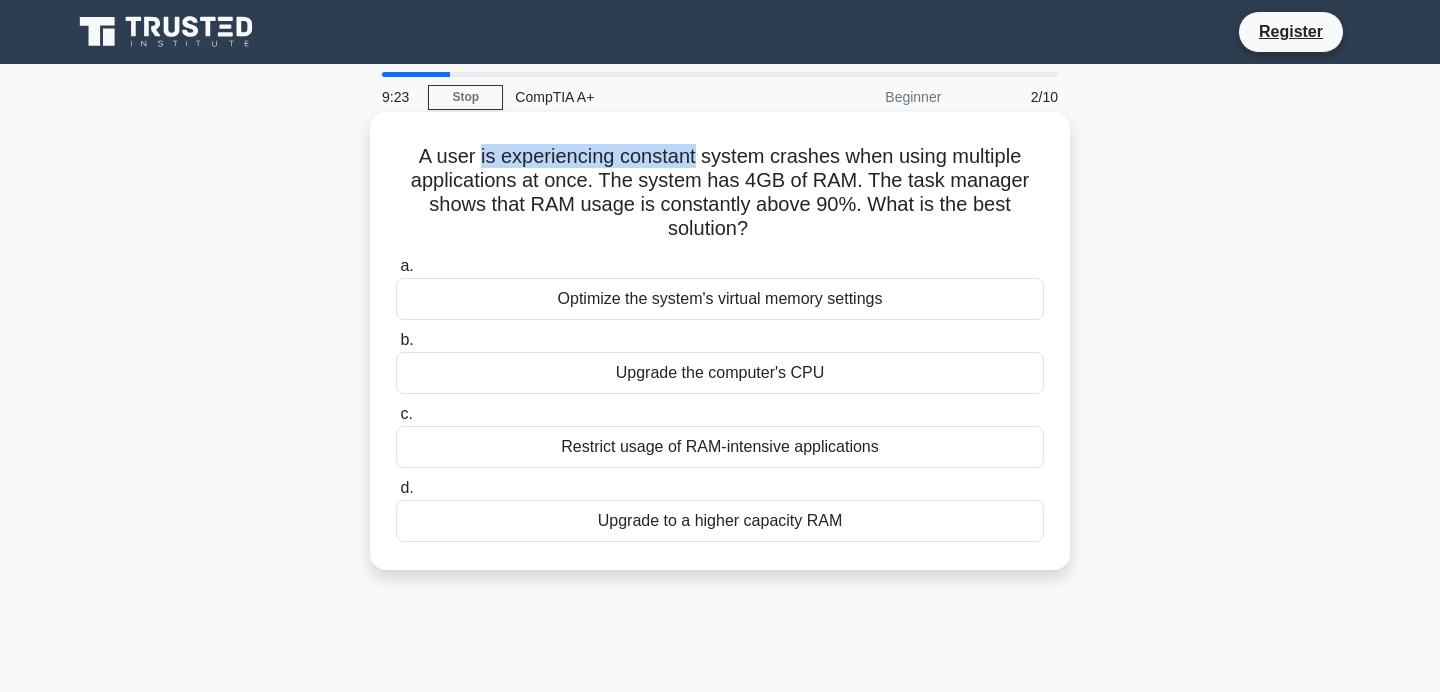 click on "A user is experiencing constant system crashes when using multiple applications at once. The system has 4GB of RAM. The task manager shows that RAM usage is constantly above 90%. What is the best solution?
.spinner_0XTQ{transform-origin:center;animation:spinner_y6GP .75s linear infinite}@keyframes spinner_y6GP{100%{transform:rotate(360deg)}}" at bounding box center [720, 193] 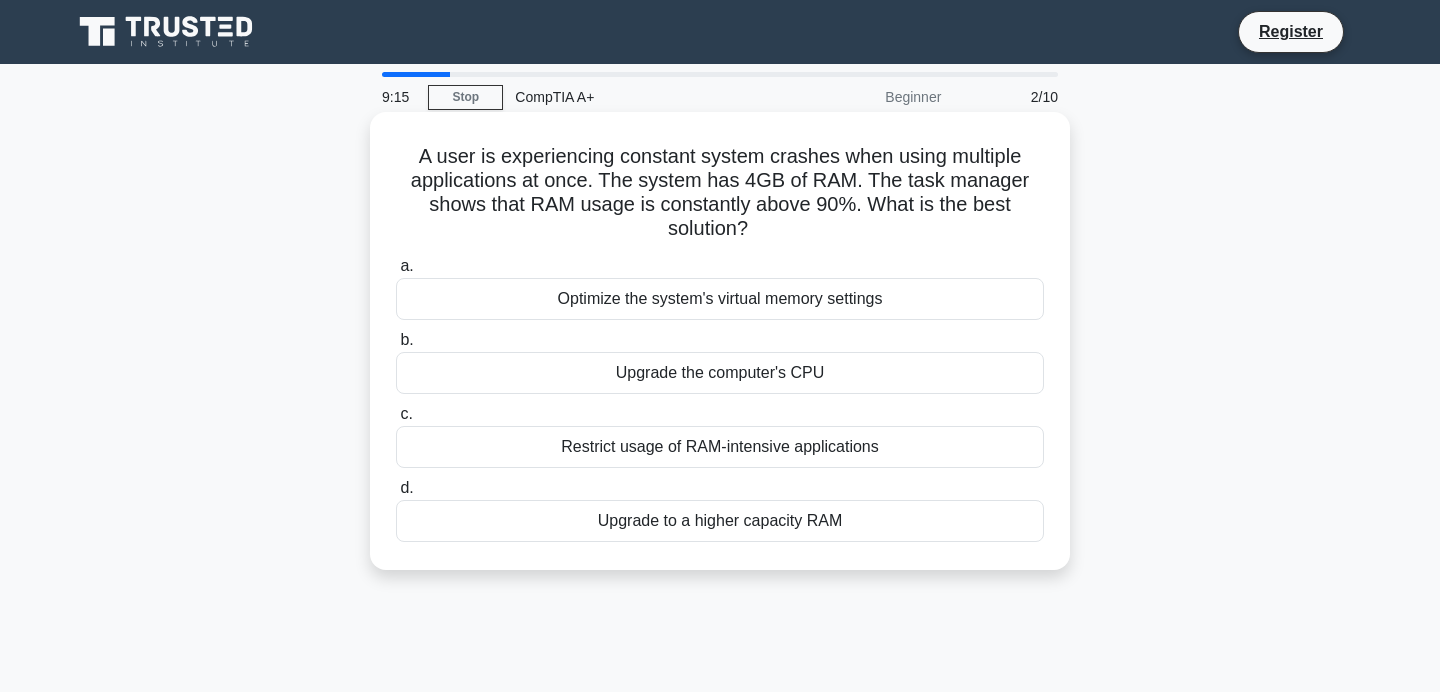 click on "A user is experiencing constant system crashes when using multiple applications at once. The system has 4GB of RAM. The task manager shows that RAM usage is constantly above 90%. What is the best solution?
.spinner_0XTQ{transform-origin:center;animation:spinner_y6GP .75s linear infinite}@keyframes spinner_y6GP{100%{transform:rotate(360deg)}}" at bounding box center [720, 193] 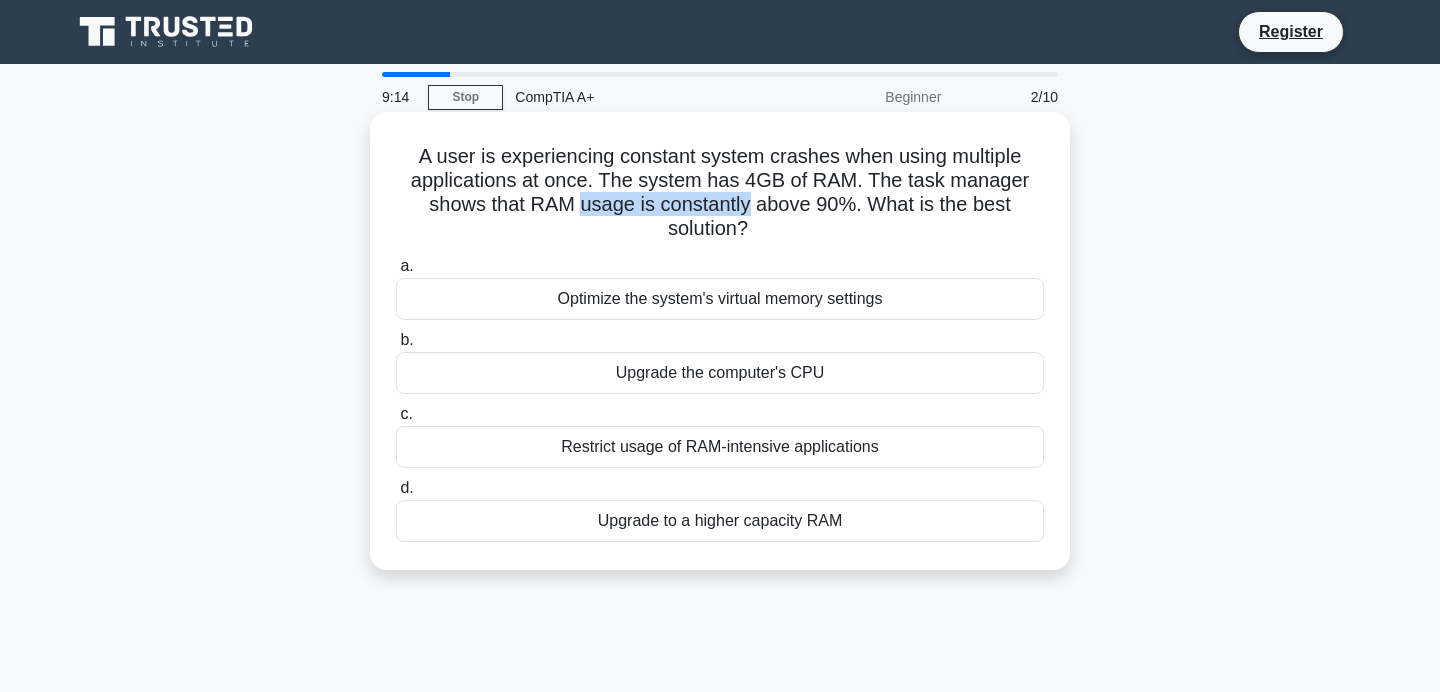 drag, startPoint x: 583, startPoint y: 194, endPoint x: 702, endPoint y: 195, distance: 119.0042 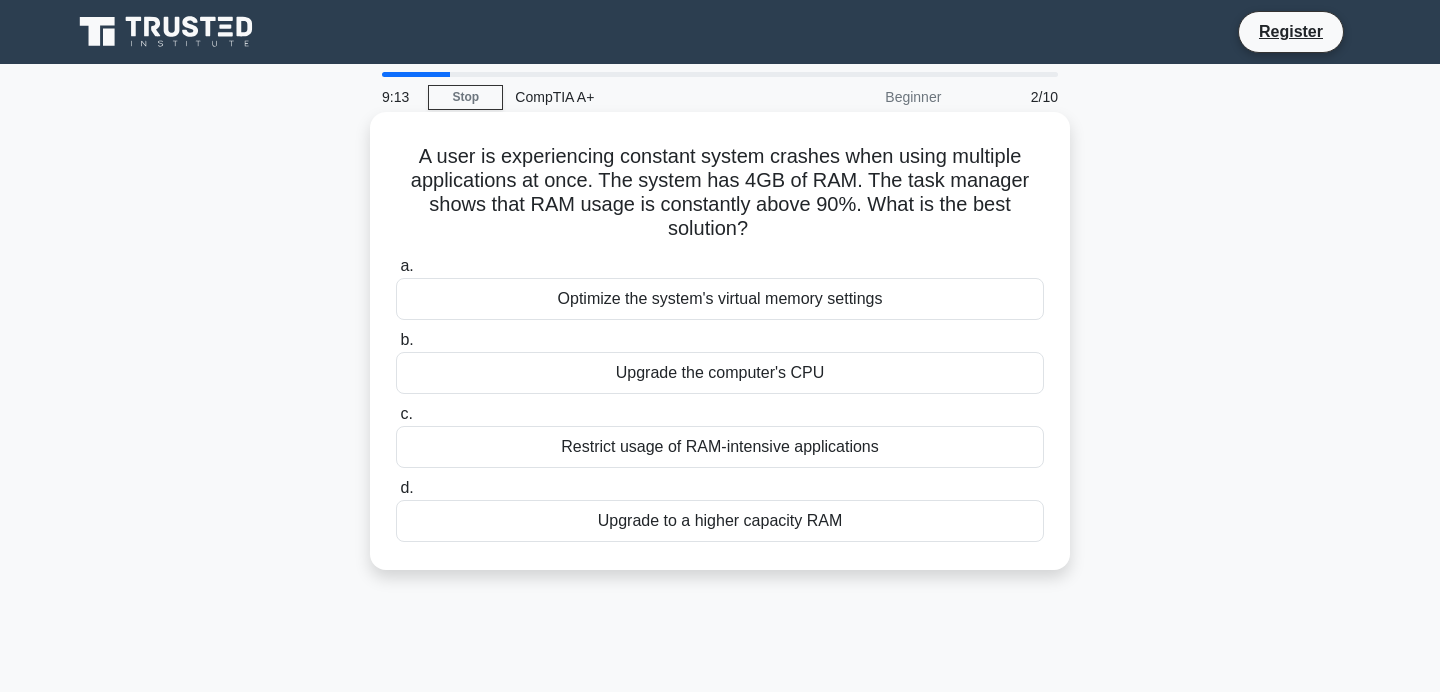 click on "A user is experiencing constant system crashes when using multiple applications at once. The system has 4GB of RAM. The task manager shows that RAM usage is constantly above 90%. What is the best solution?
.spinner_0XTQ{transform-origin:center;animation:spinner_y6GP .75s linear infinite}@keyframes spinner_y6GP{100%{transform:rotate(360deg)}}" at bounding box center [720, 193] 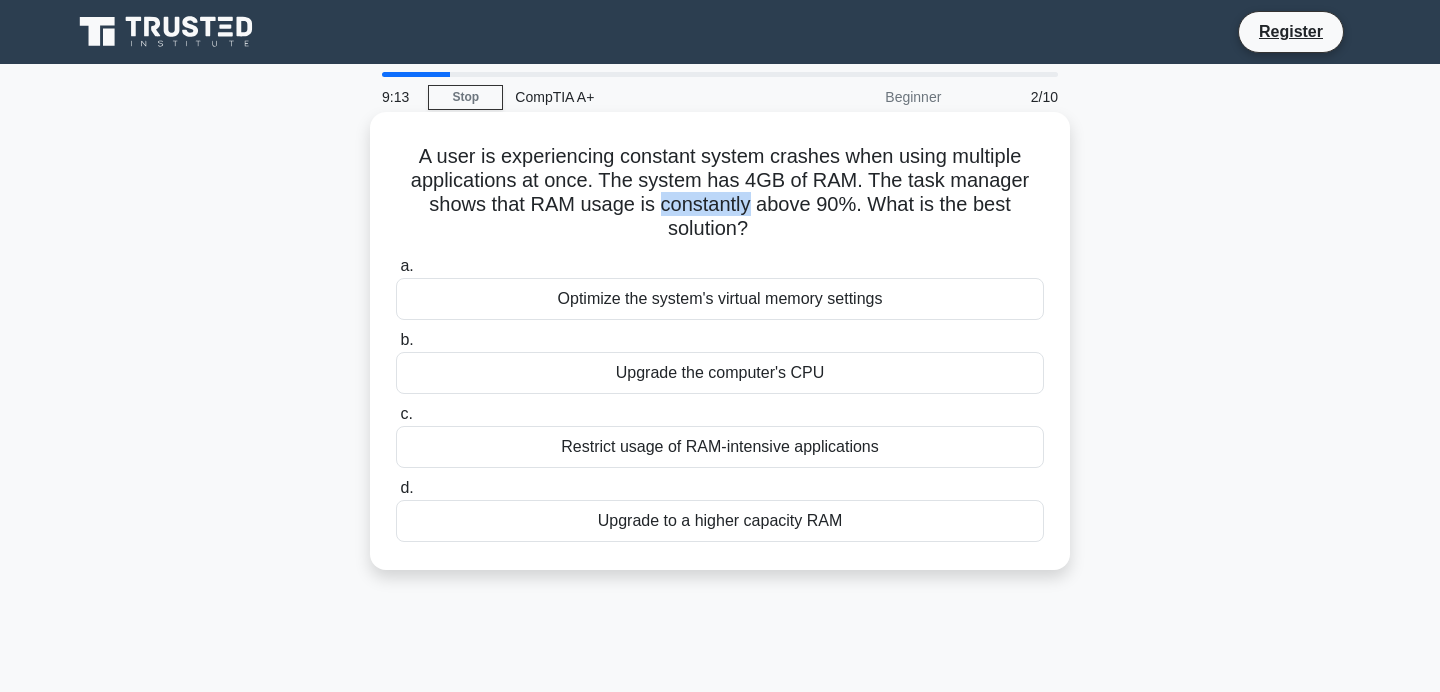 drag, startPoint x: 684, startPoint y: 196, endPoint x: 713, endPoint y: 196, distance: 29 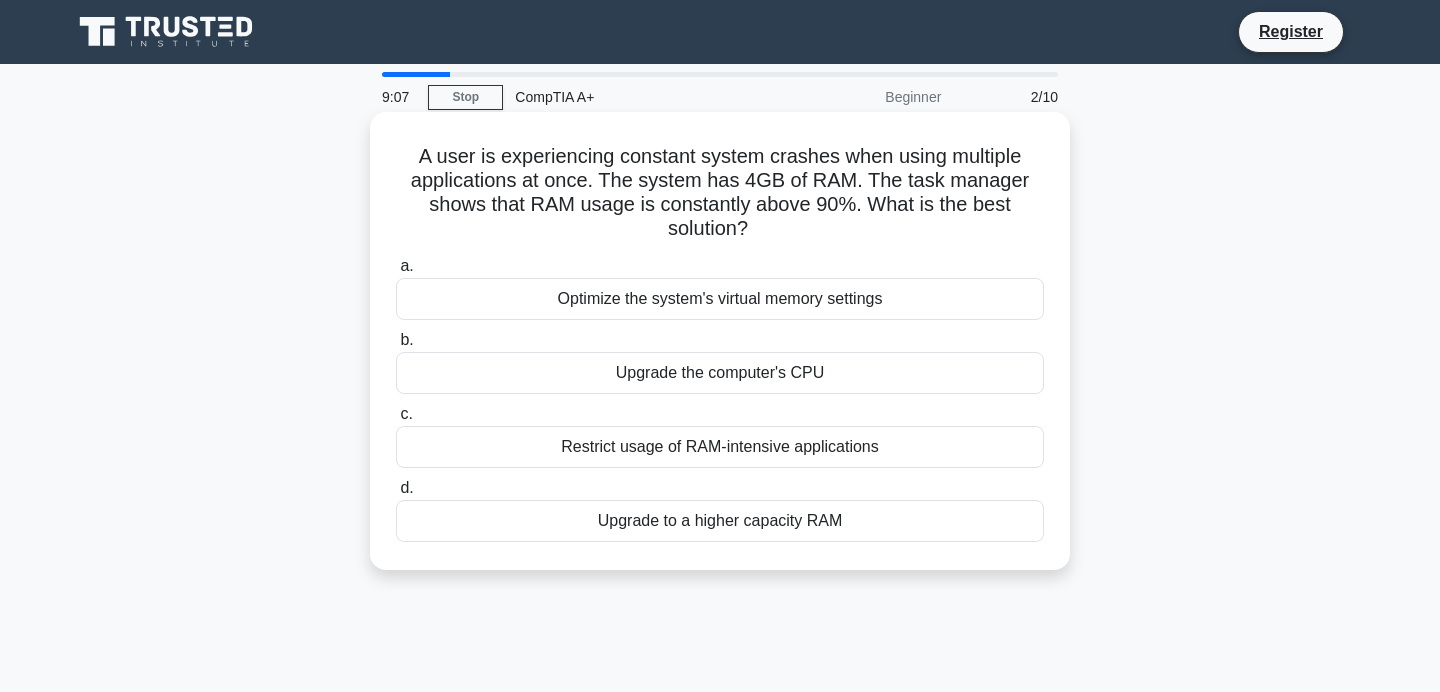 click on "Upgrade to a higher capacity RAM" at bounding box center [720, 521] 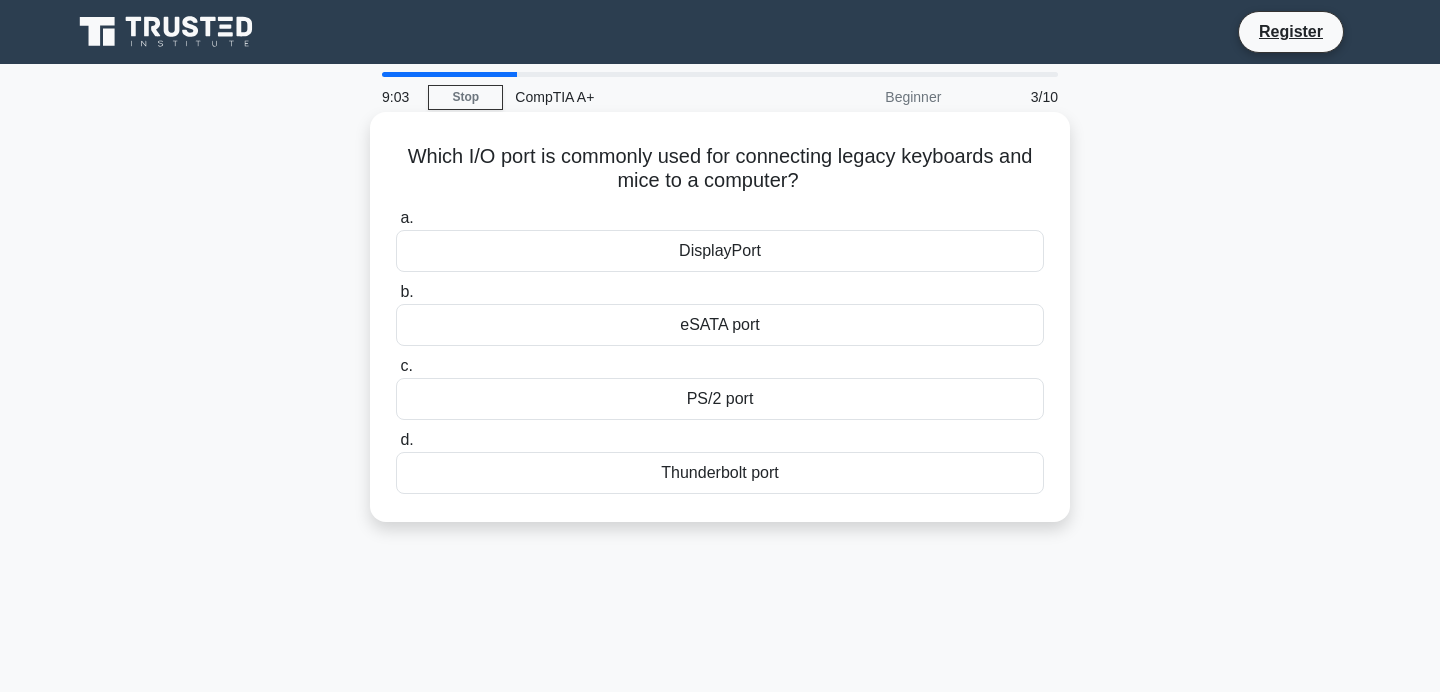 click on "Which I/O port is commonly used for connecting legacy keyboards and mice to a computer?
.spinner_0XTQ{transform-origin:center;animation:spinner_y6GP .75s linear infinite}@keyframes spinner_y6GP{100%{transform:rotate(360deg)}}" at bounding box center (720, 169) 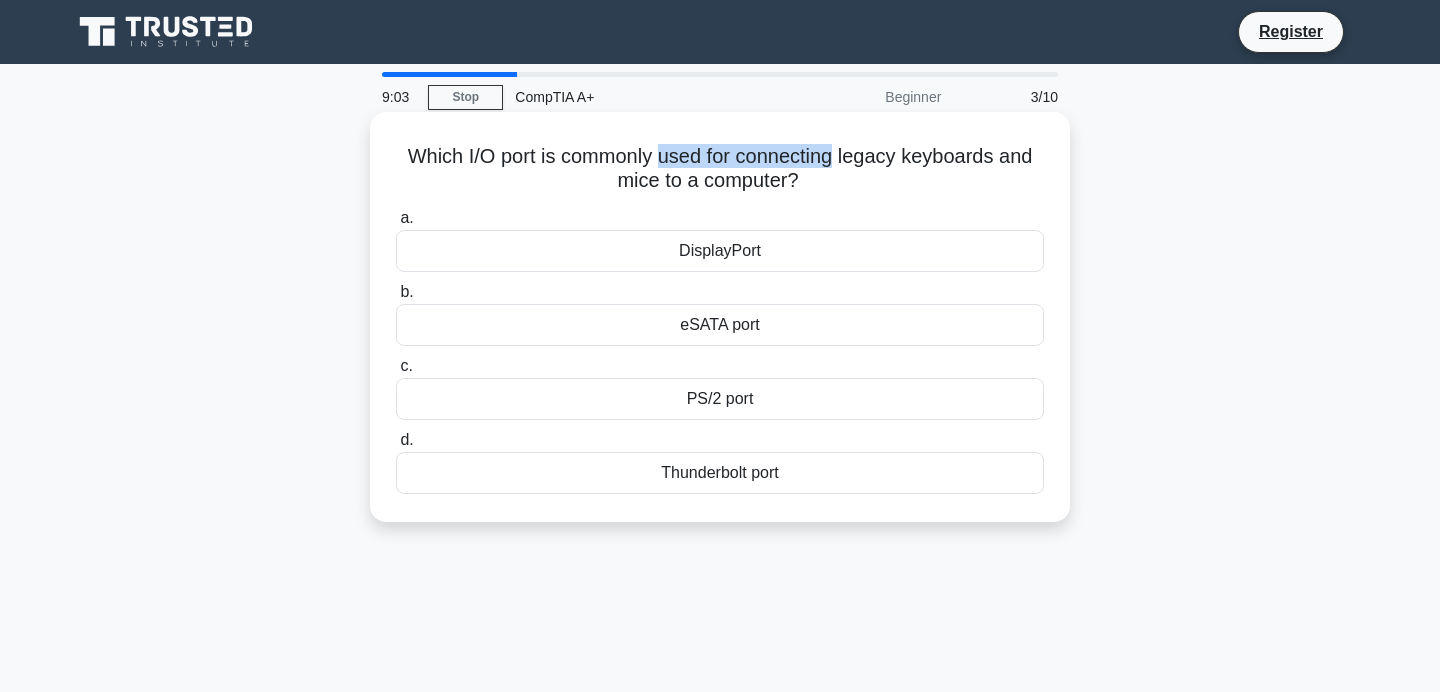 drag, startPoint x: 687, startPoint y: 153, endPoint x: 836, endPoint y: 153, distance: 149 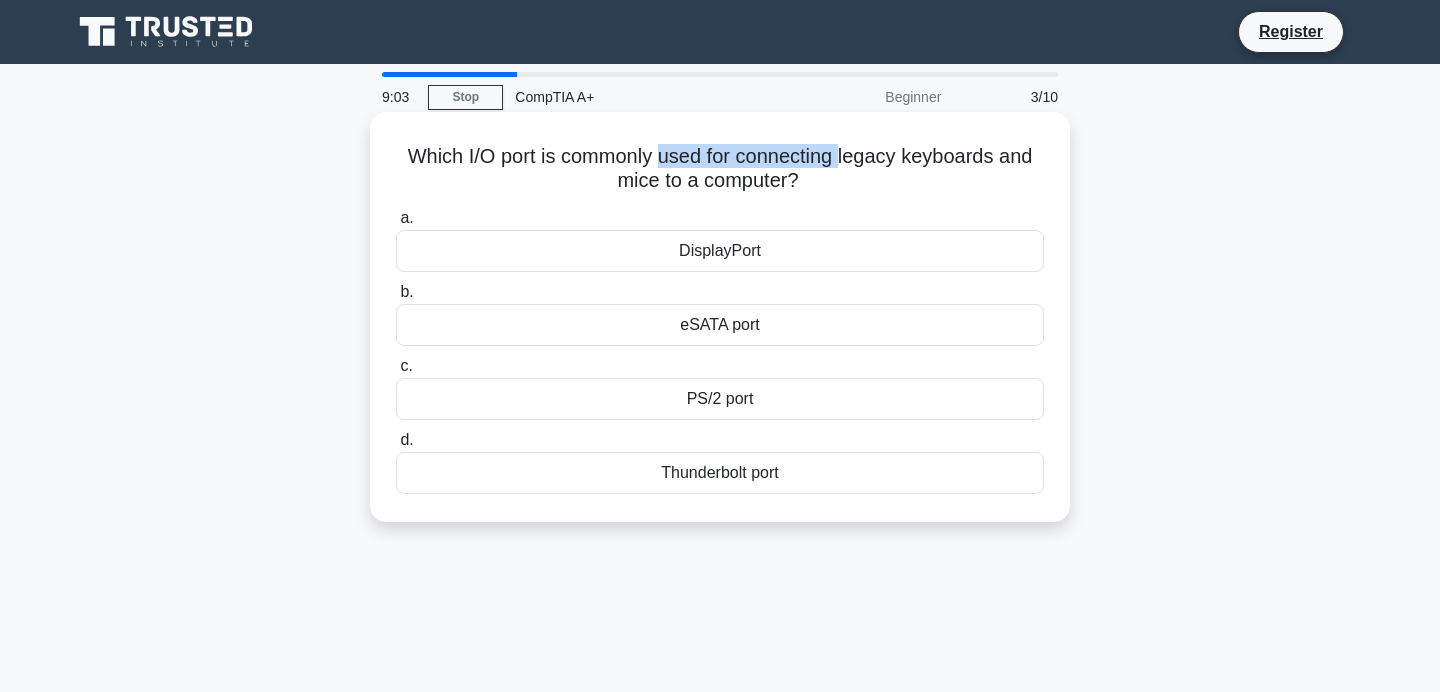 click on "Which I/O port is commonly used for connecting legacy keyboards and mice to a computer?
.spinner_0XTQ{transform-origin:center;animation:spinner_y6GP .75s linear infinite}@keyframes spinner_y6GP{100%{transform:rotate(360deg)}}" at bounding box center [720, 169] 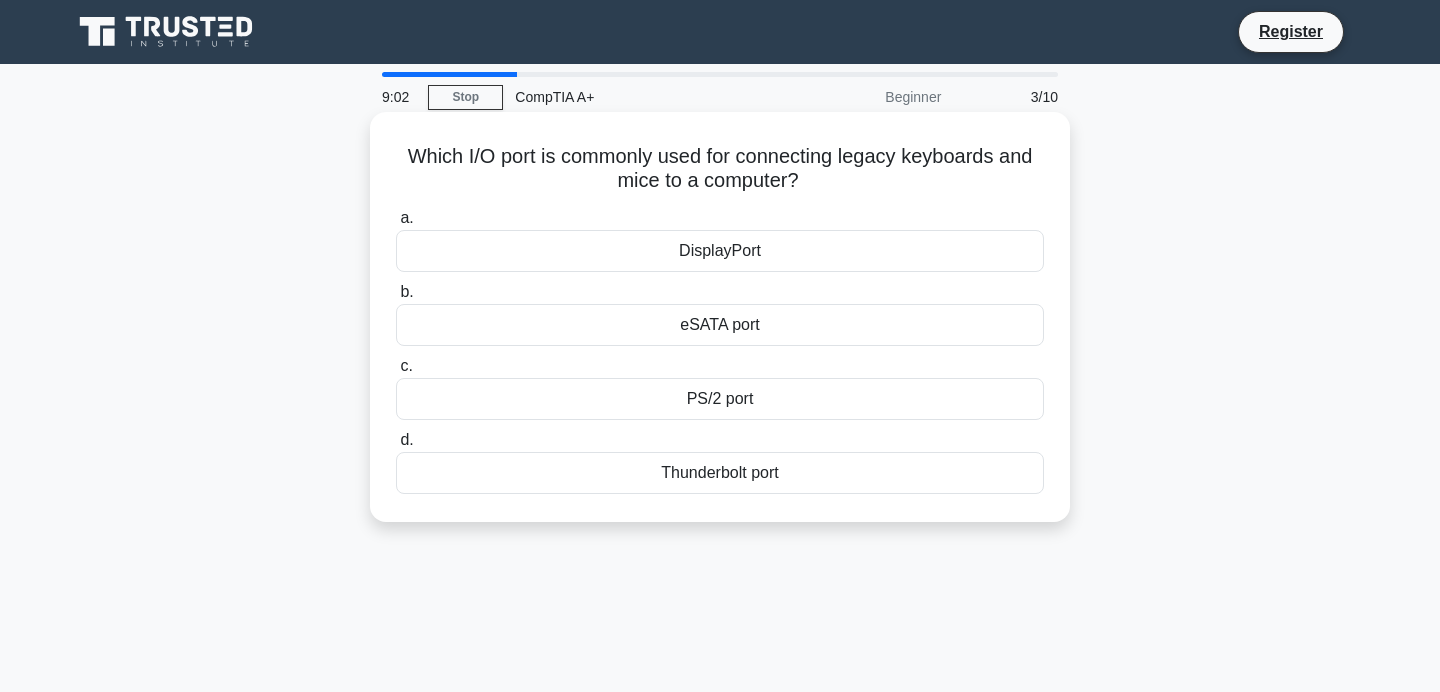 click on "Which I/O port is commonly used for connecting legacy keyboards and mice to a computer?
.spinner_0XTQ{transform-origin:center;animation:spinner_y6GP .75s linear infinite}@keyframes spinner_y6GP{100%{transform:rotate(360deg)}}" at bounding box center (720, 169) 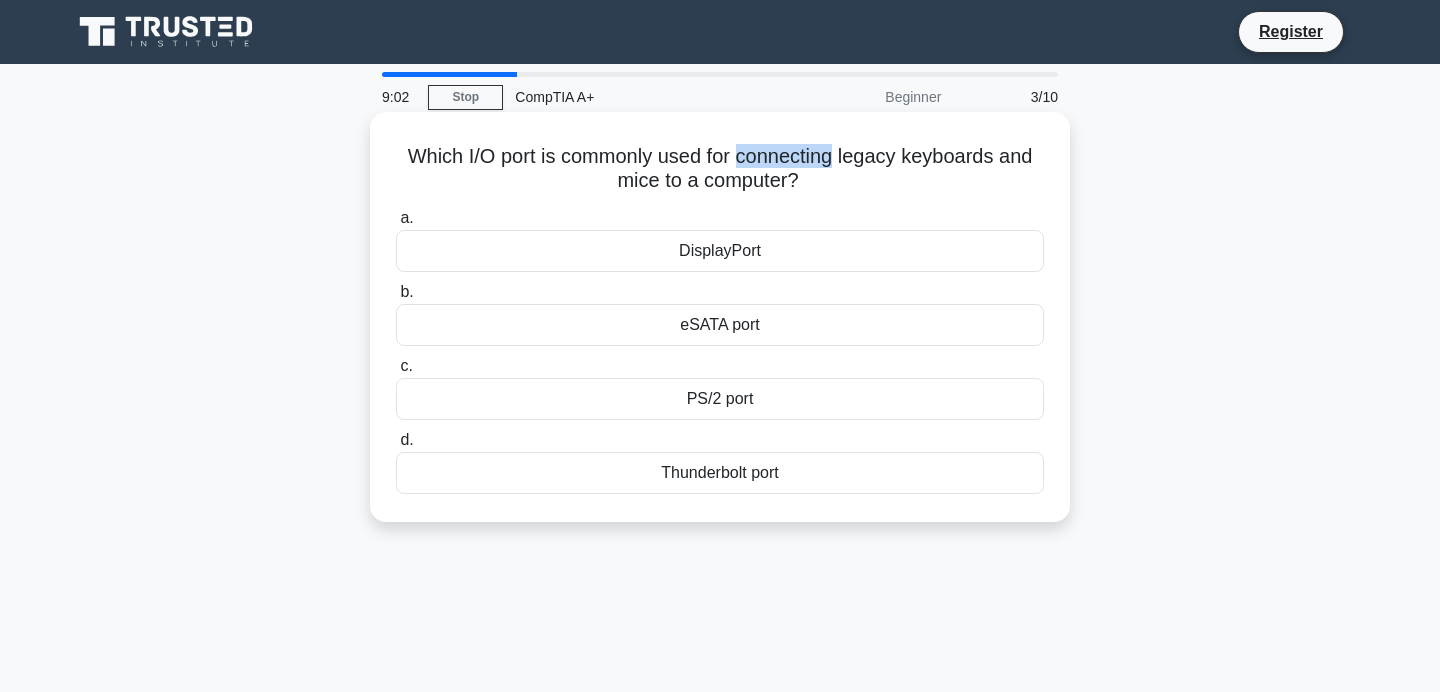 drag, startPoint x: 779, startPoint y: 150, endPoint x: 848, endPoint y: 155, distance: 69.18092 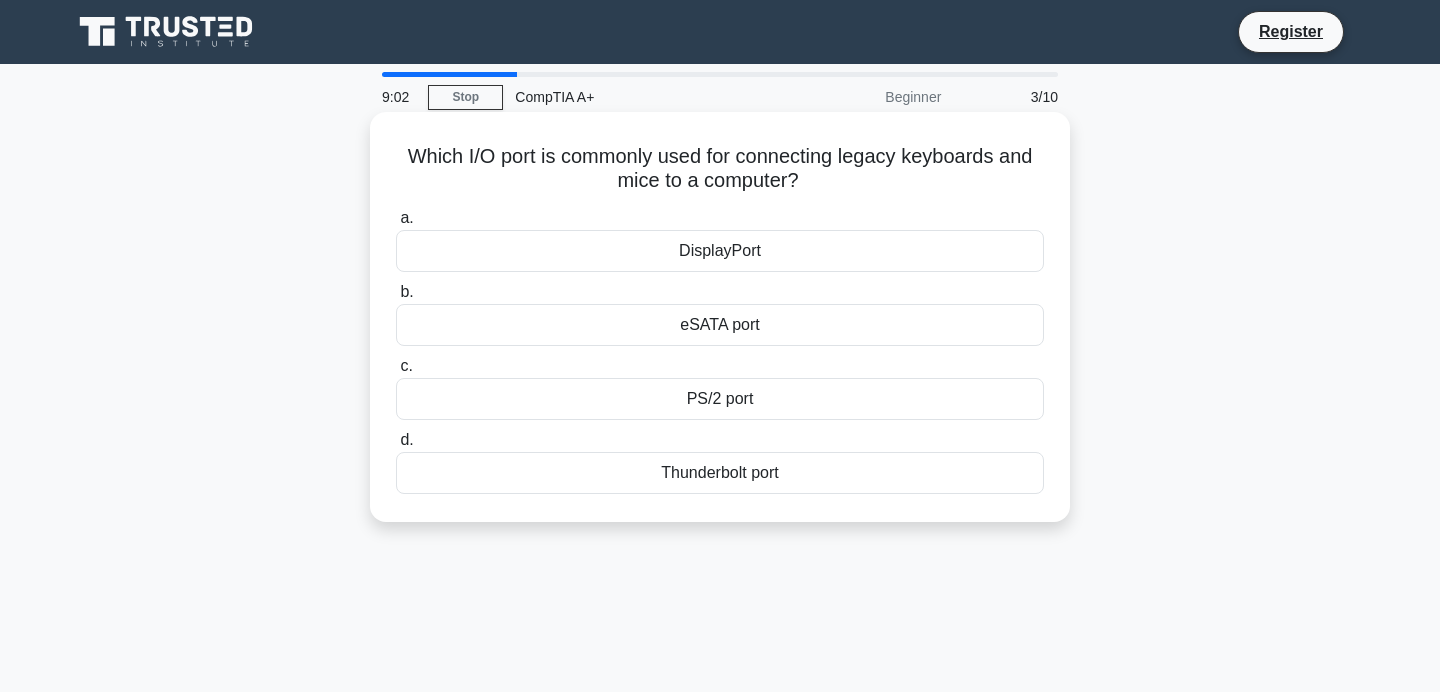click on "Which I/O port is commonly used for connecting legacy keyboards and mice to a computer?
.spinner_0XTQ{transform-origin:center;animation:spinner_y6GP .75s linear infinite}@keyframes spinner_y6GP{100%{transform:rotate(360deg)}}" at bounding box center [720, 169] 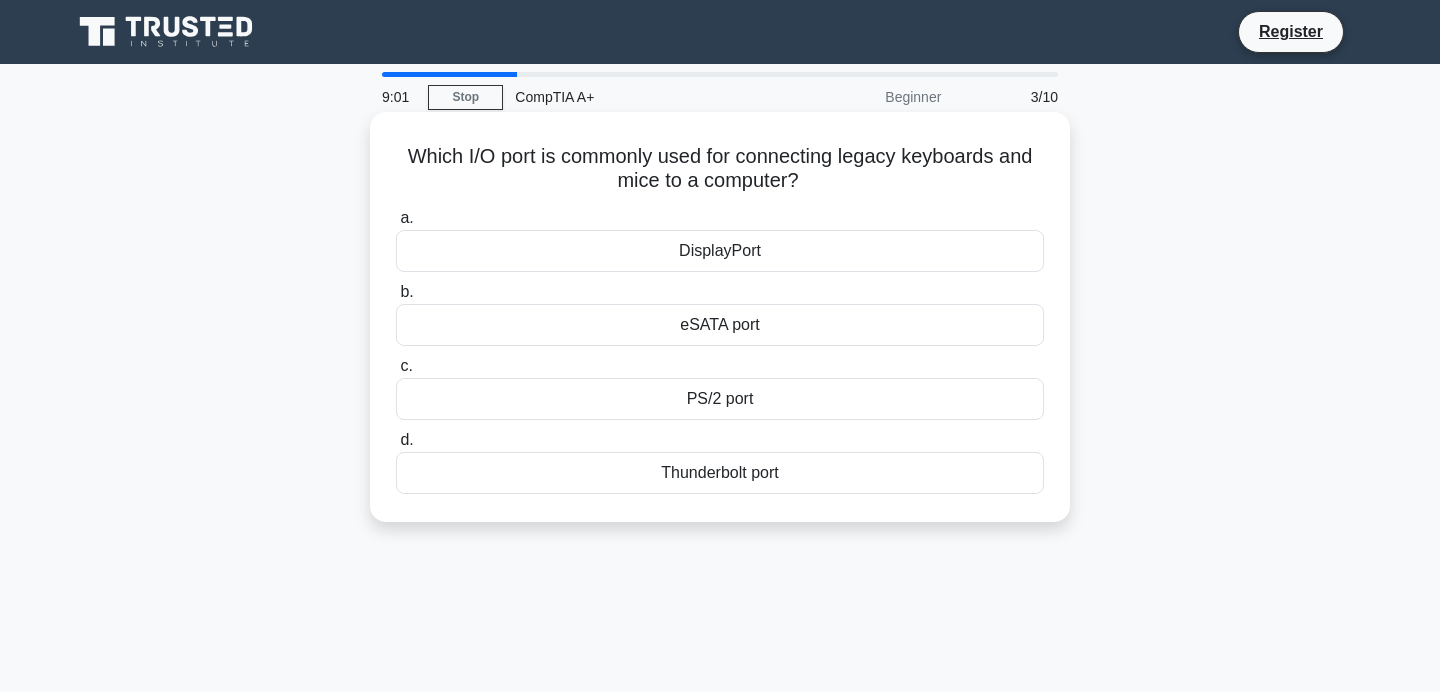 click on "Which I/O port is commonly used for connecting legacy keyboards and mice to a computer?
.spinner_0XTQ{transform-origin:center;animation:spinner_y6GP .75s linear infinite}@keyframes spinner_y6GP{100%{transform:rotate(360deg)}}" at bounding box center [720, 169] 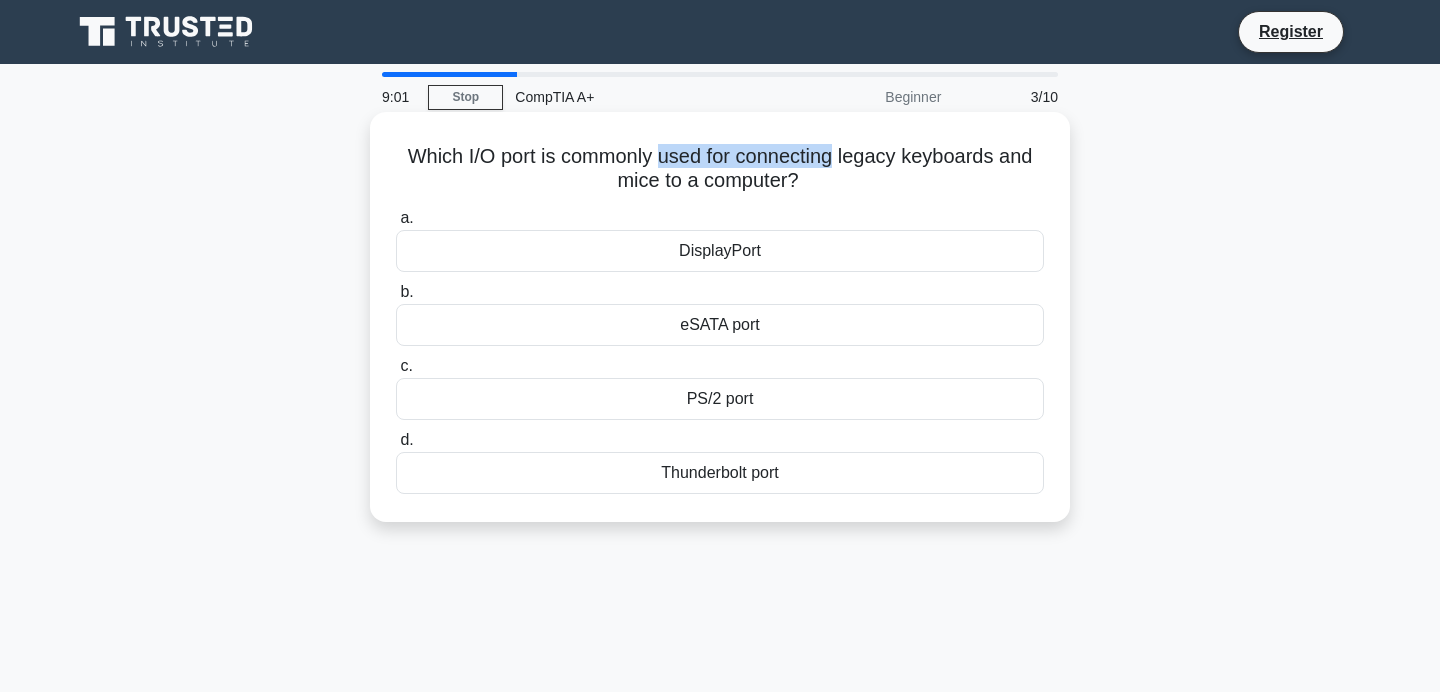drag, startPoint x: 693, startPoint y: 157, endPoint x: 793, endPoint y: 157, distance: 100 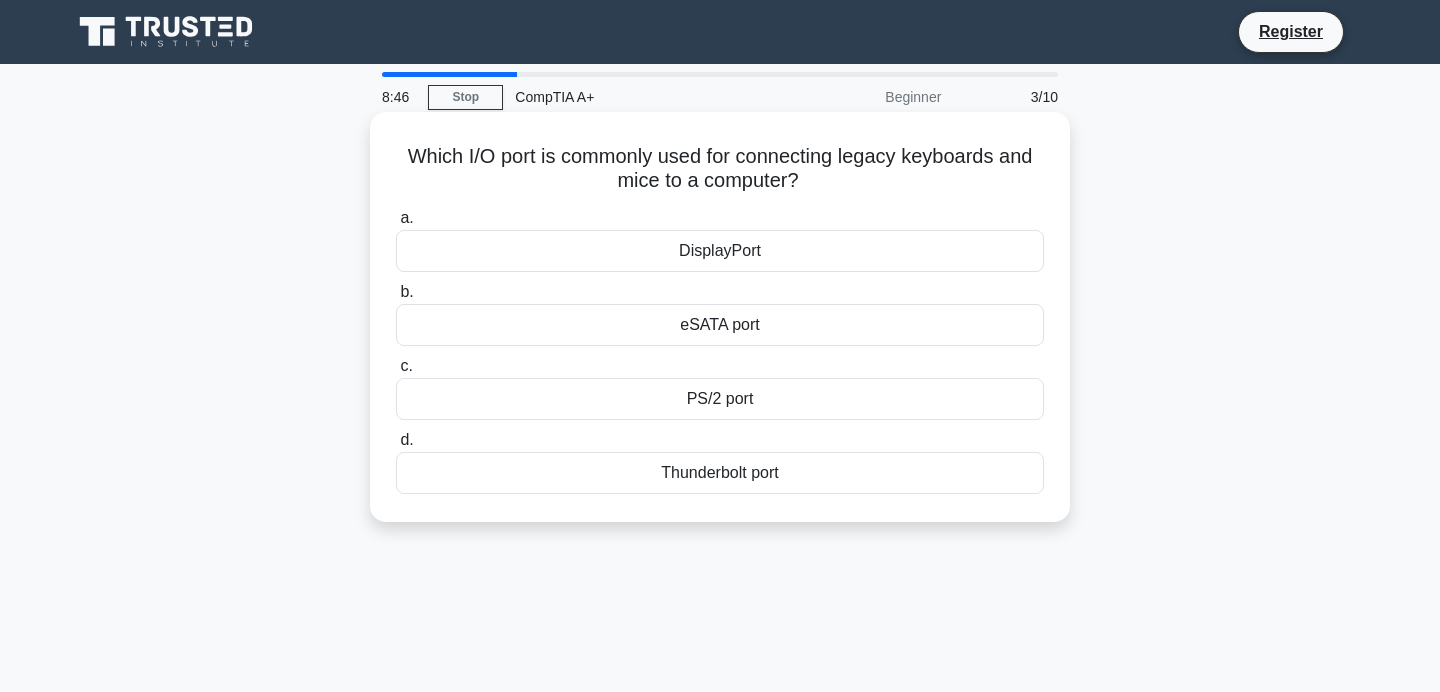 click on "PS/2 port" at bounding box center (720, 399) 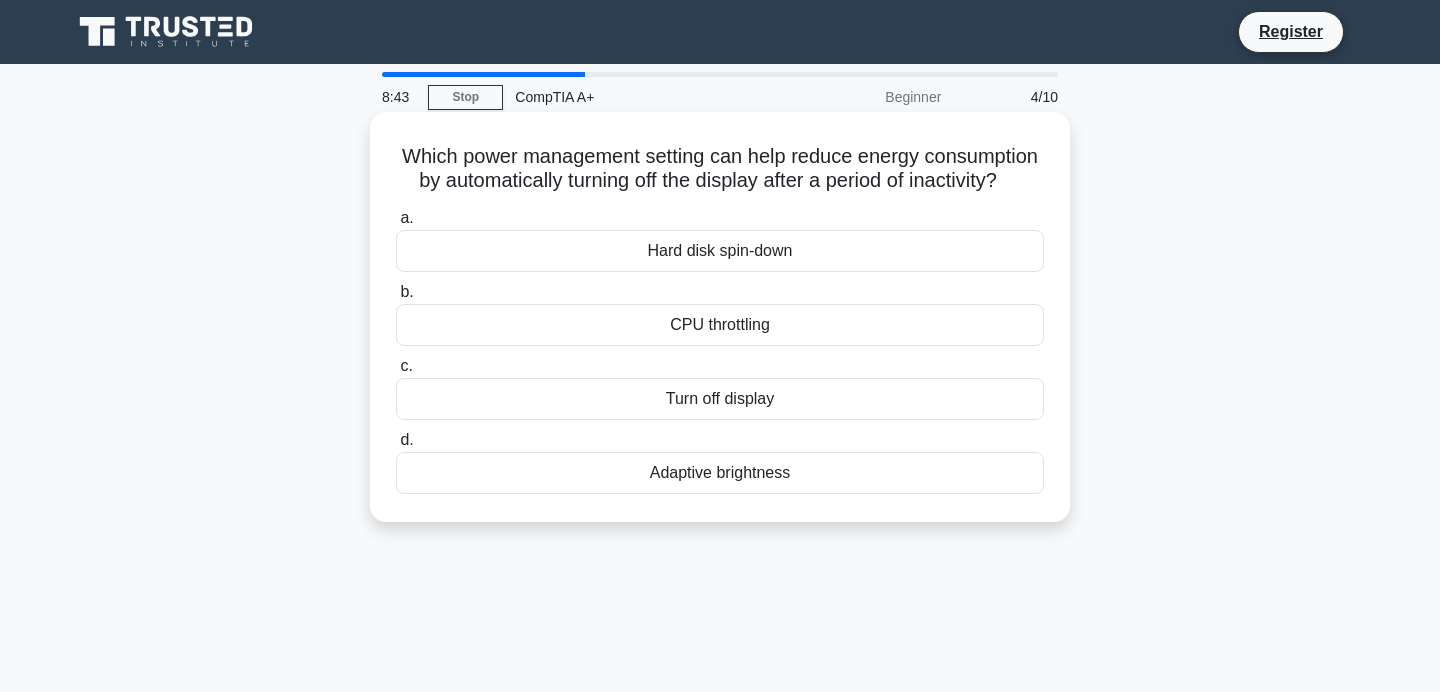 click on "Which power management setting can help reduce energy consumption by automatically turning off the display after a period of inactivity?
.spinner_0XTQ{transform-origin:center;animation:spinner_y6GP .75s linear infinite}@keyframes spinner_y6GP{100%{transform:rotate(360deg)}}" at bounding box center [720, 169] 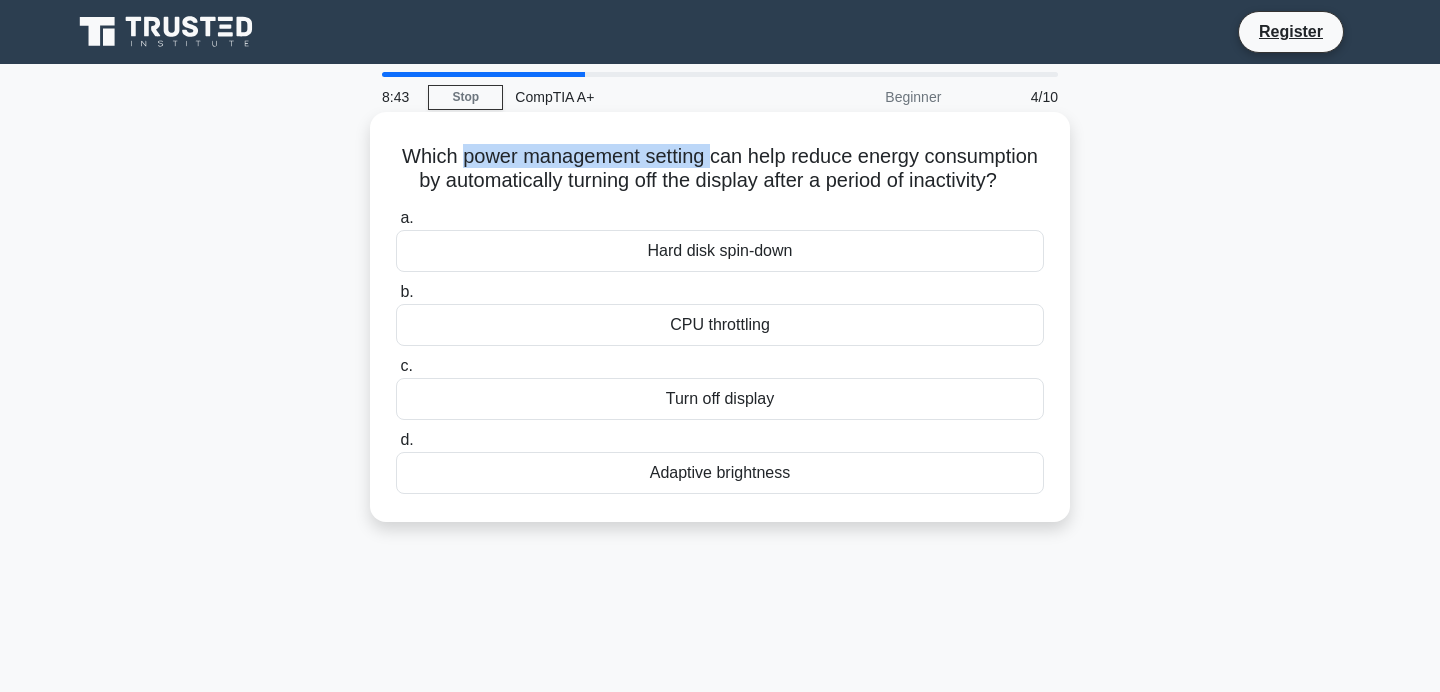 drag, startPoint x: 482, startPoint y: 157, endPoint x: 759, endPoint y: 157, distance: 277 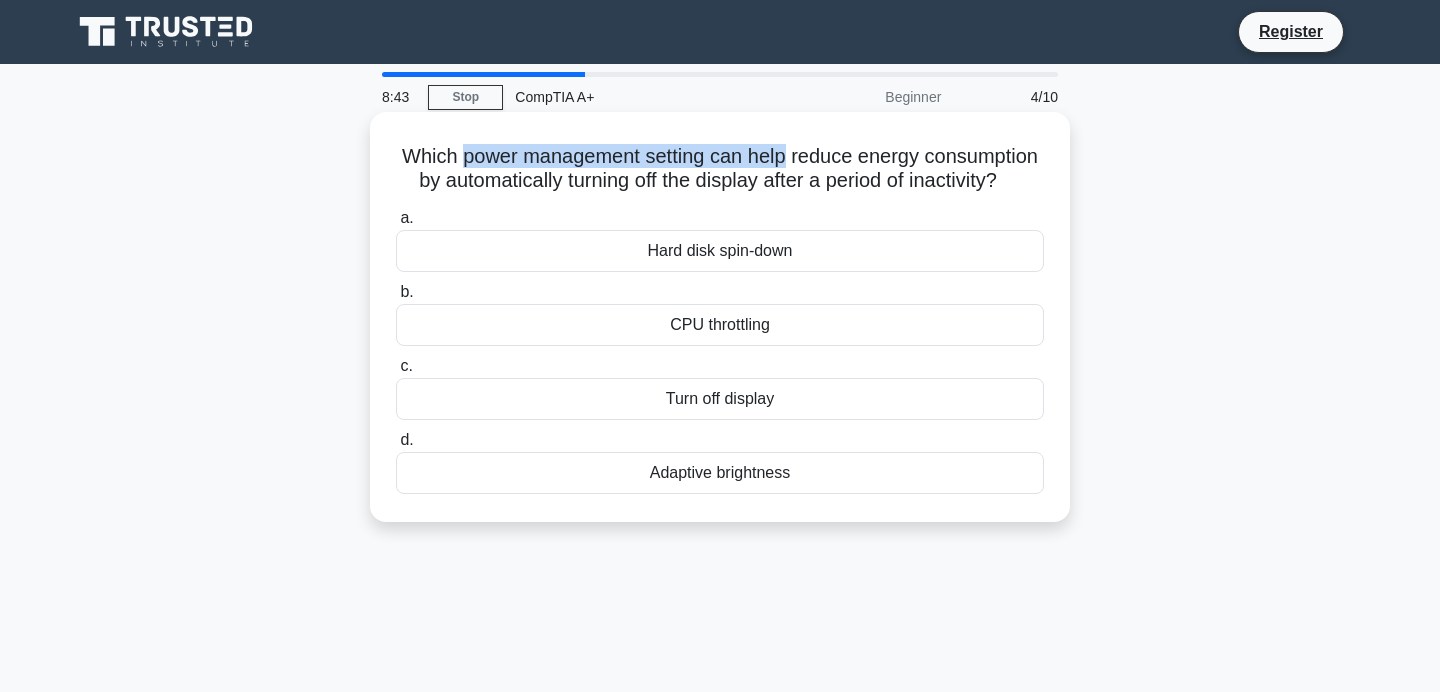 click on "Which power management setting can help reduce energy consumption by automatically turning off the display after a period of inactivity?
.spinner_0XTQ{transform-origin:center;animation:spinner_y6GP .75s linear infinite}@keyframes spinner_y6GP{100%{transform:rotate(360deg)}}" at bounding box center [720, 169] 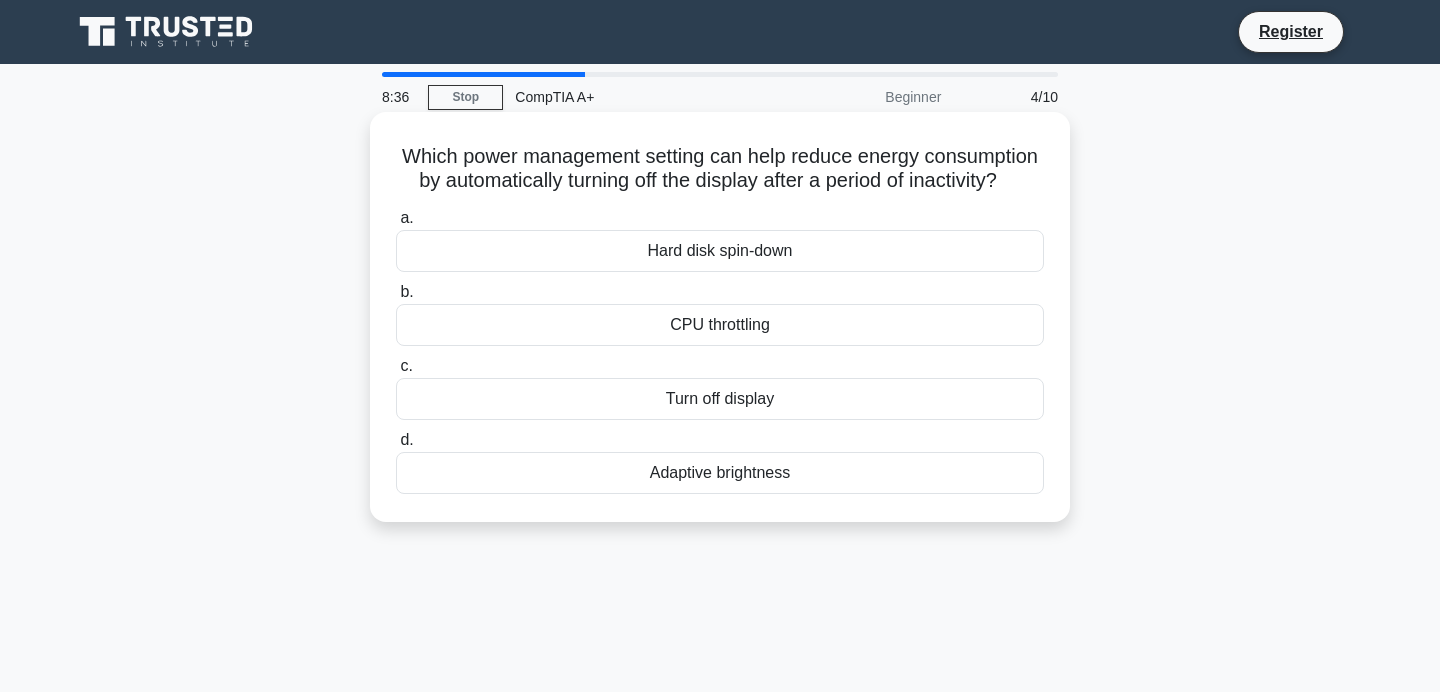 click on "Turn off display" at bounding box center [720, 399] 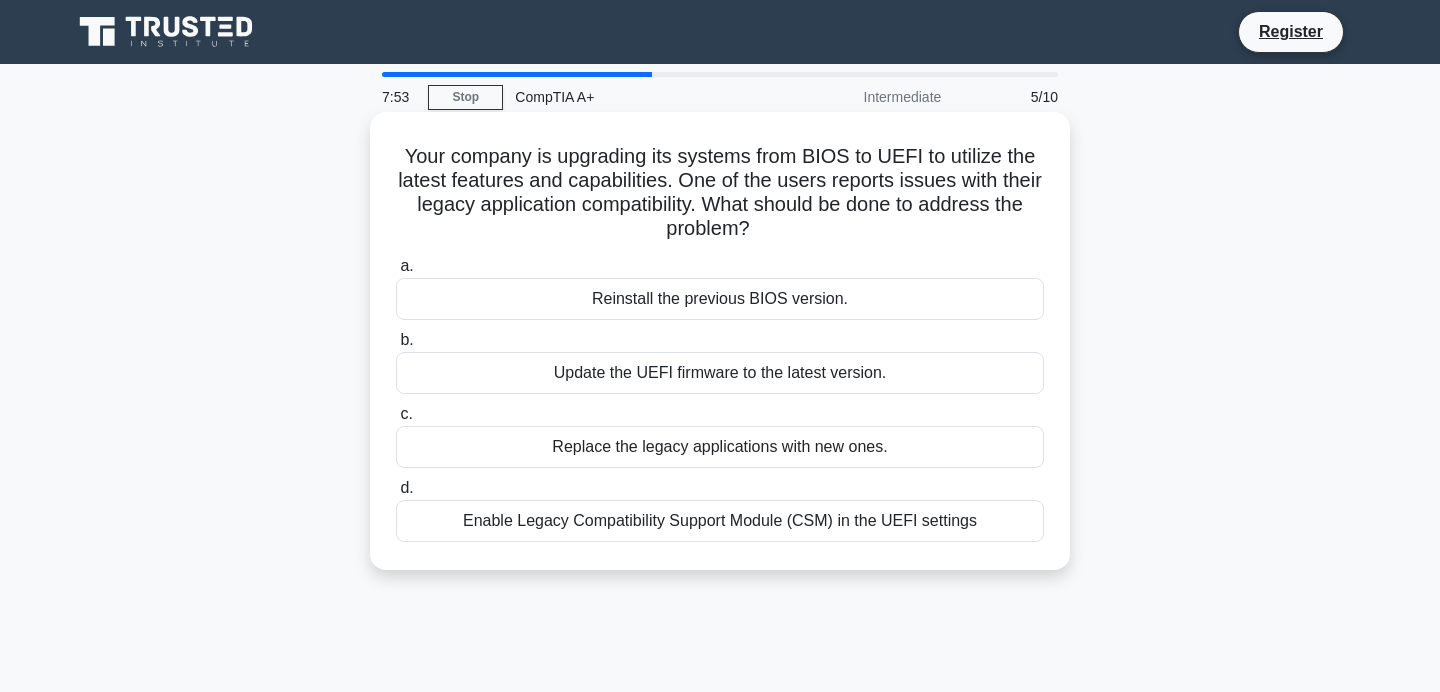 click on "Your company is upgrading its systems from BIOS to UEFI to utilize the latest features and capabilities. One of the users reports issues with their legacy application compatibility. What should be done to address the problem?
.spinner_0XTQ{transform-origin:center;animation:spinner_y6GP .75s linear infinite}@keyframes spinner_y6GP{100%{transform:rotate(360deg)}}" at bounding box center [720, 193] 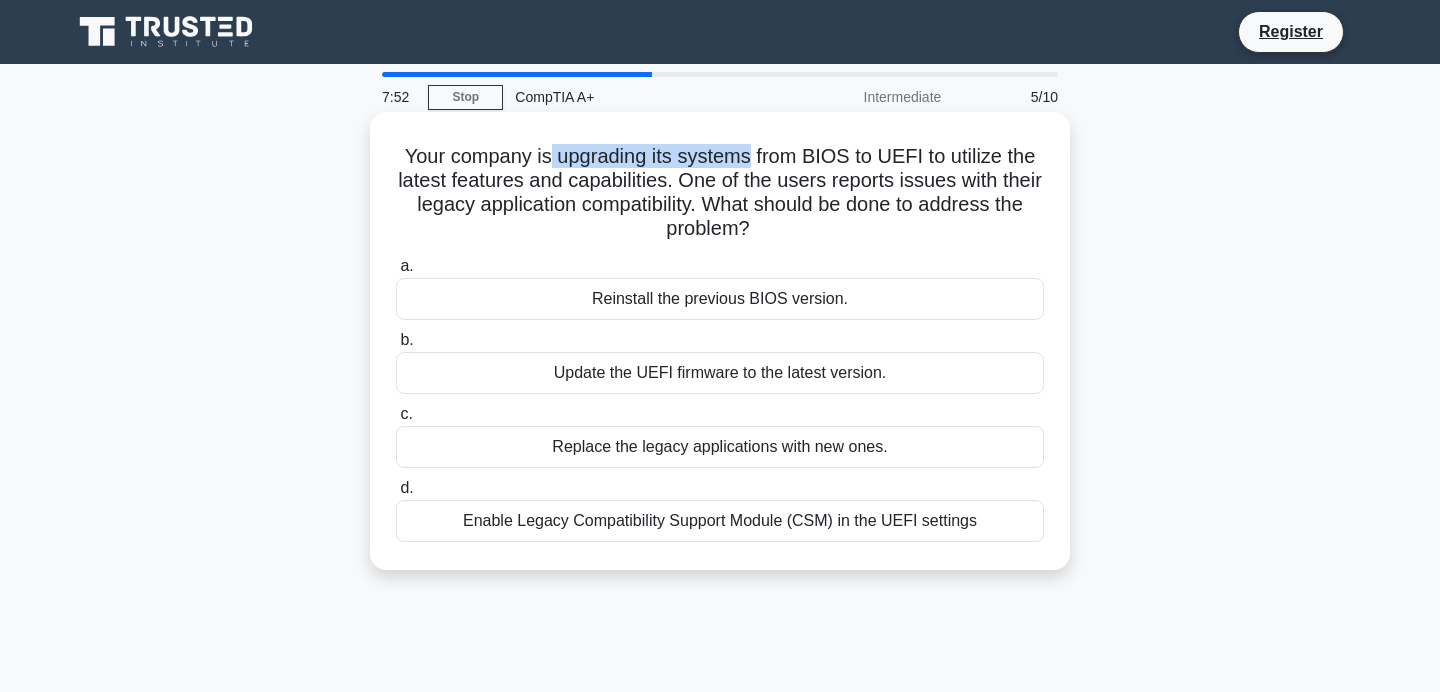 drag, startPoint x: 551, startPoint y: 154, endPoint x: 736, endPoint y: 161, distance: 185.13239 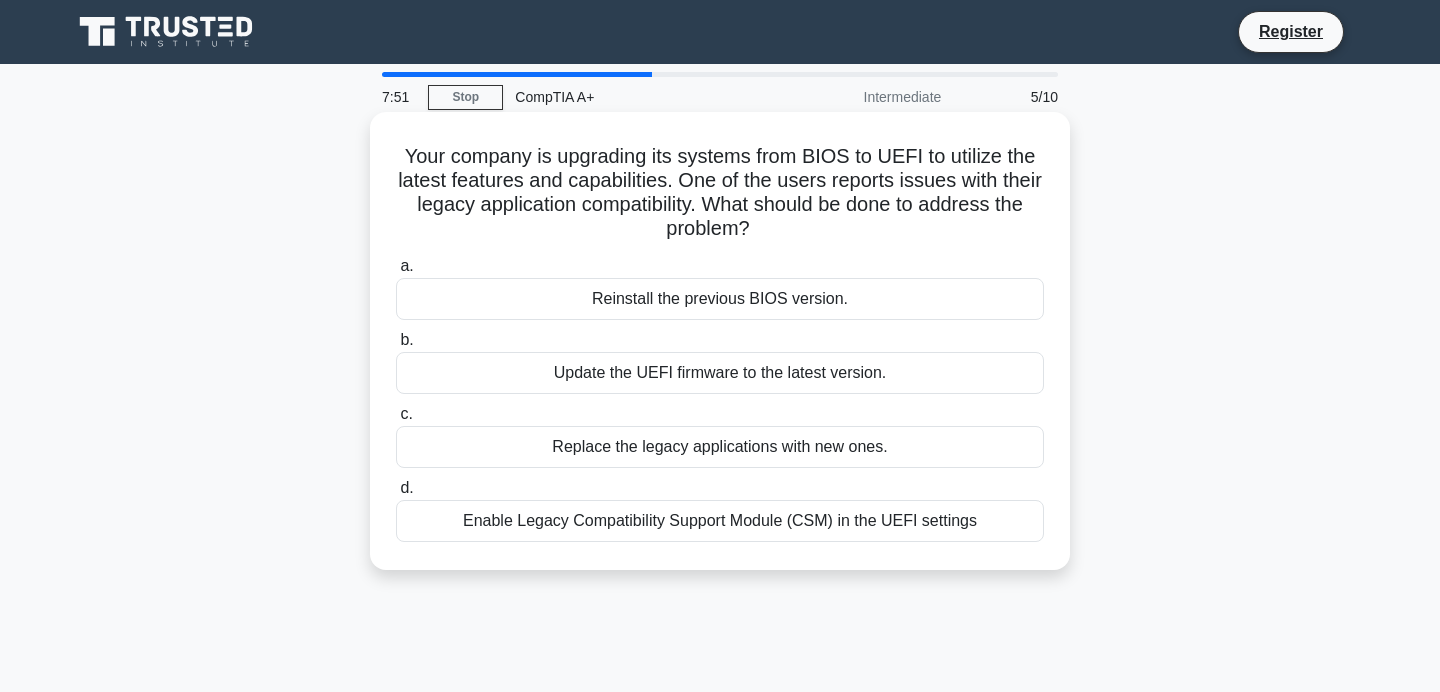 click on "Your company is upgrading its systems from BIOS to UEFI to utilize the latest features and capabilities. One of the users reports issues with their legacy application compatibility. What should be done to address the problem?
.spinner_0XTQ{transform-origin:center;animation:spinner_y6GP .75s linear infinite}@keyframes spinner_y6GP{100%{transform:rotate(360deg)}}" at bounding box center (720, 193) 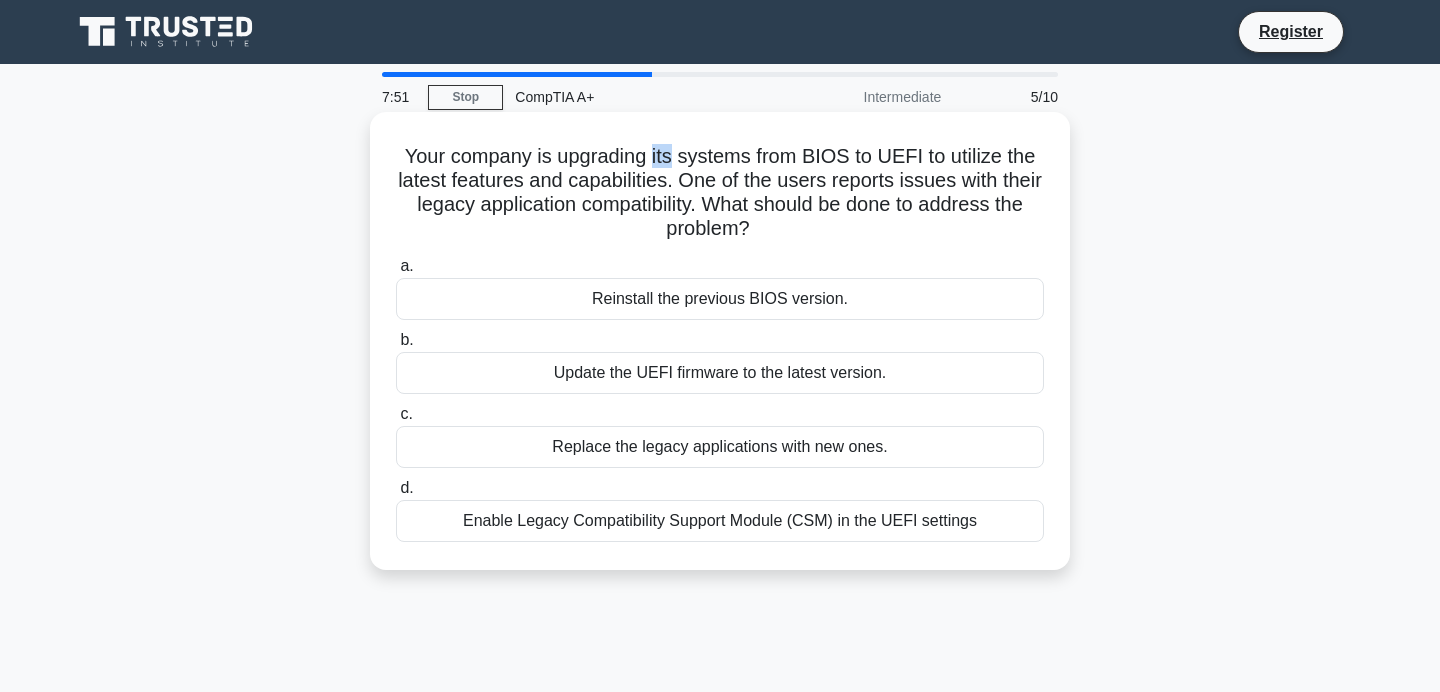drag, startPoint x: 649, startPoint y: 153, endPoint x: 773, endPoint y: 153, distance: 124 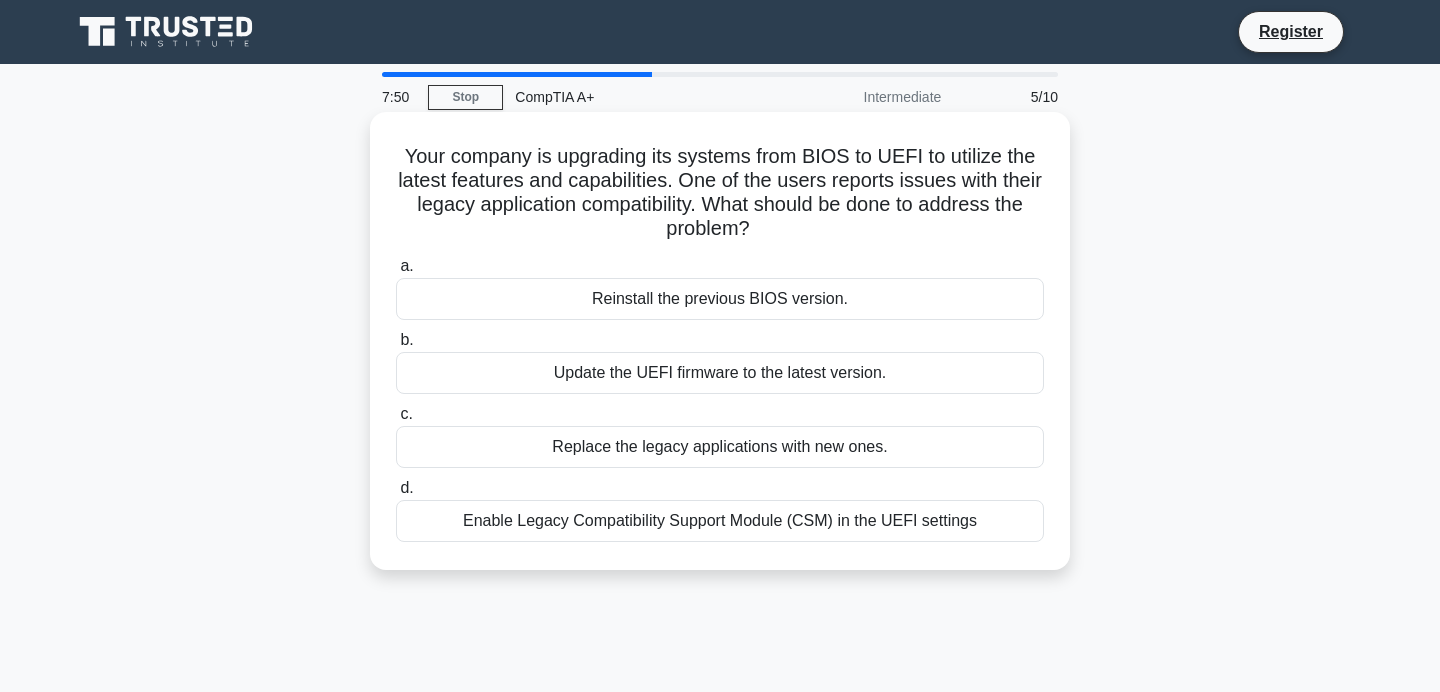 click on "Your company is upgrading its systems from BIOS to UEFI to utilize the latest features and capabilities. One of the users reports issues with their legacy application compatibility. What should be done to address the problem?
.spinner_0XTQ{transform-origin:center;animation:spinner_y6GP .75s linear infinite}@keyframes spinner_y6GP{100%{transform:rotate(360deg)}}" at bounding box center (720, 193) 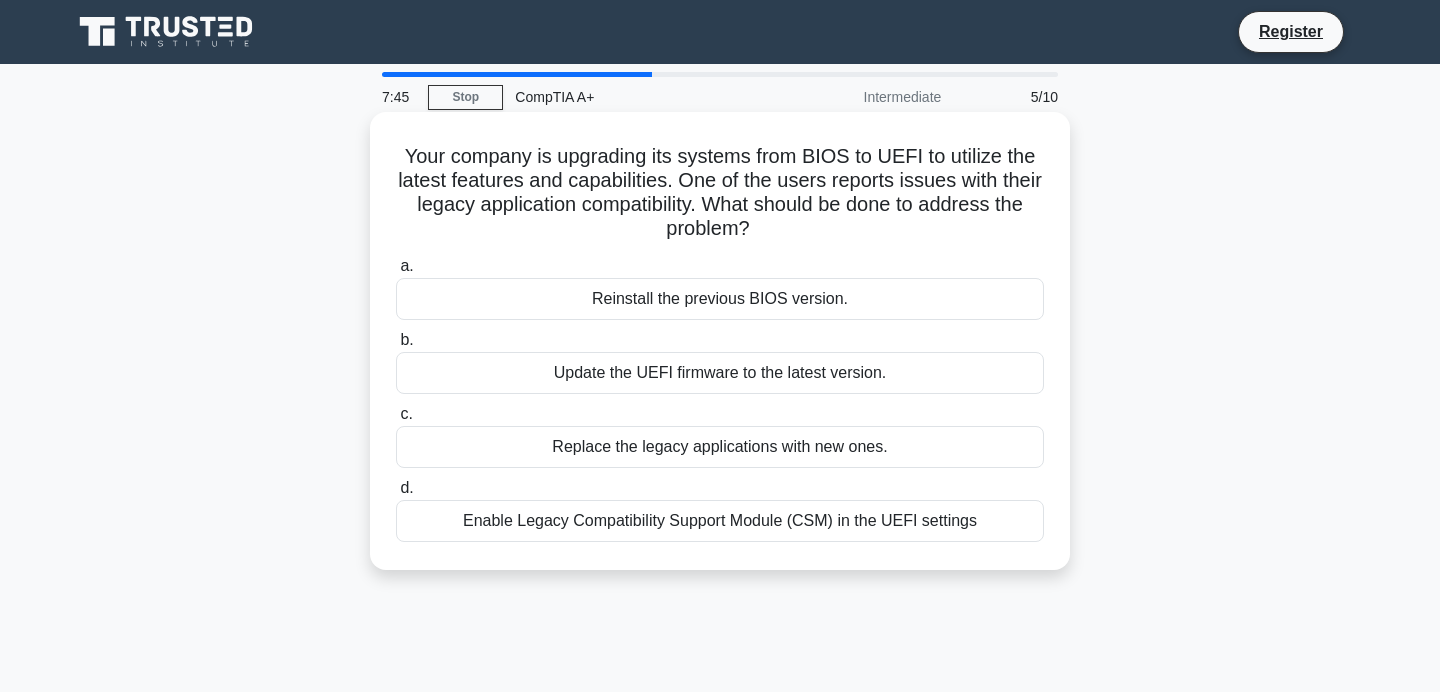 click on "Your company is upgrading its systems from BIOS to UEFI to utilize the latest features and capabilities. One of the users reports issues with their legacy application compatibility. What should be done to address the problem?
.spinner_0XTQ{transform-origin:center;animation:spinner_y6GP .75s linear infinite}@keyframes spinner_y6GP{100%{transform:rotate(360deg)}}" at bounding box center (720, 193) 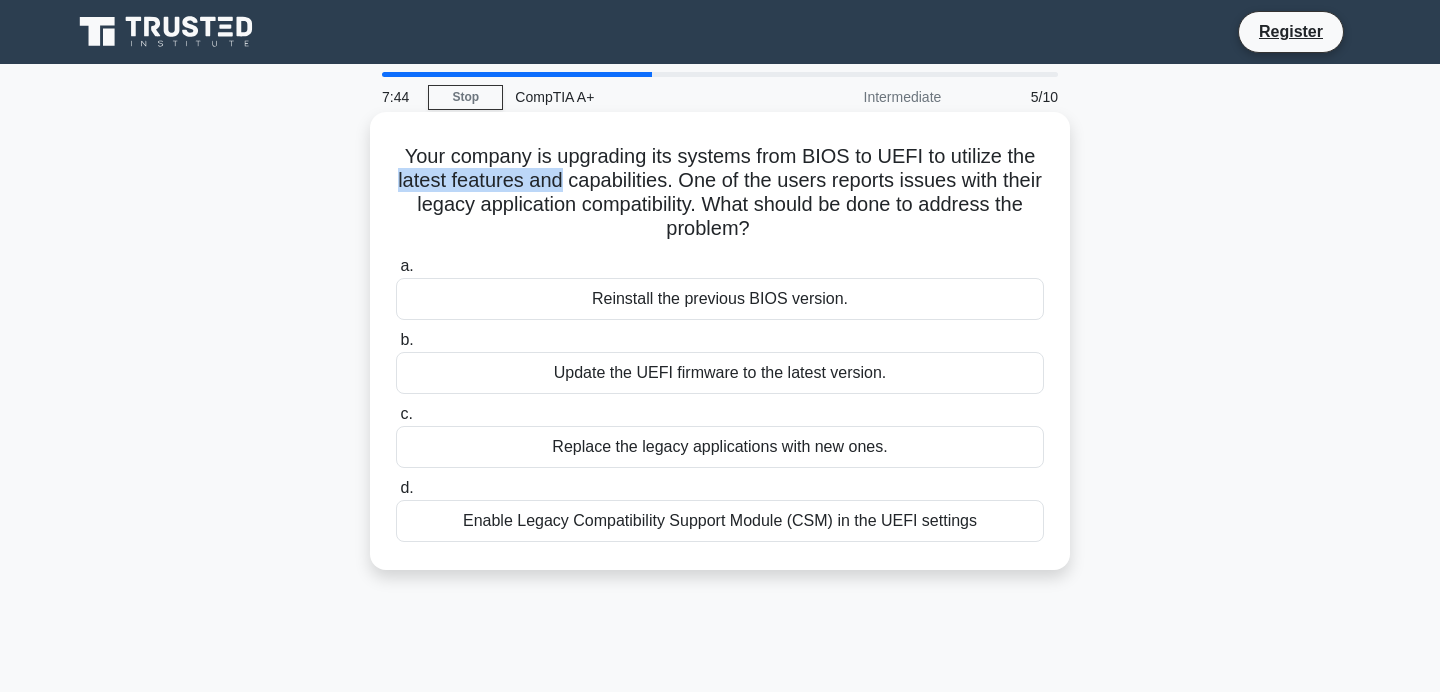 drag, startPoint x: 407, startPoint y: 181, endPoint x: 572, endPoint y: 181, distance: 165 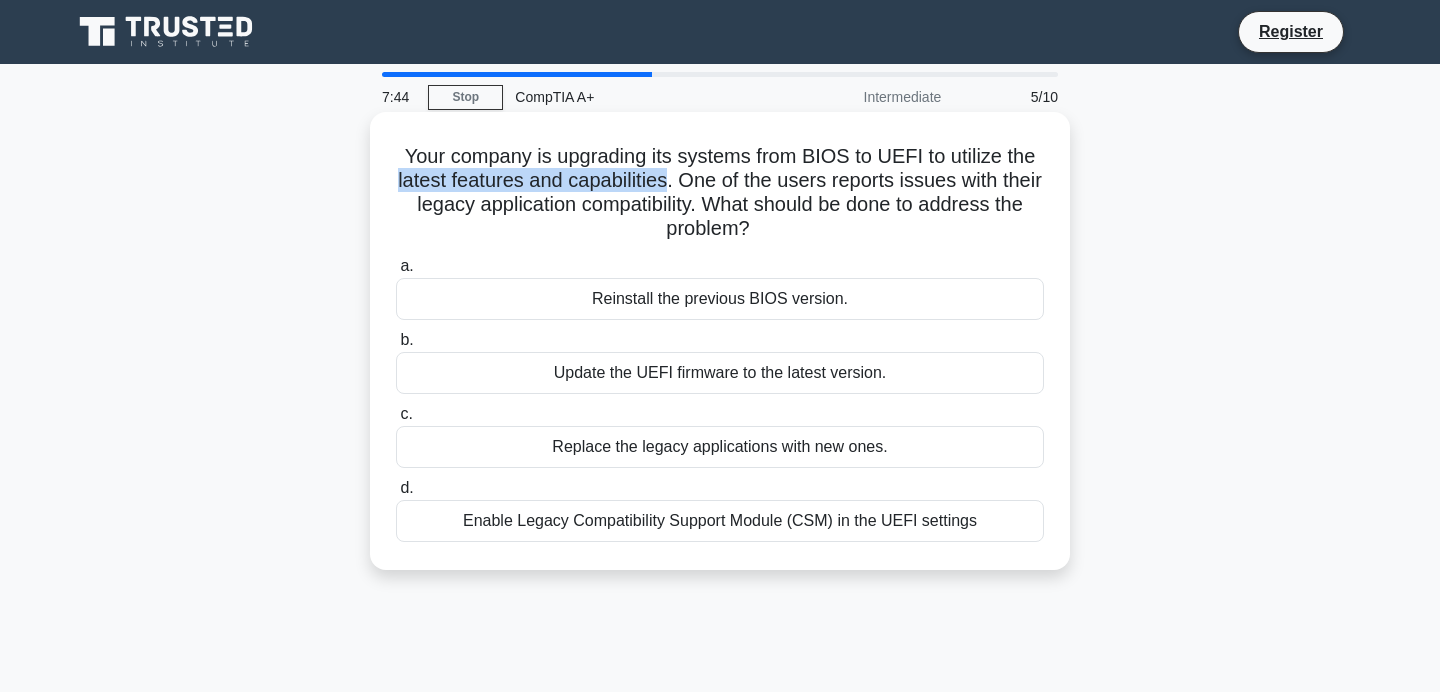 click on "Your company is upgrading its systems from BIOS to UEFI to utilize the latest features and capabilities. One of the users reports issues with their legacy application compatibility. What should be done to address the problem?
.spinner_0XTQ{transform-origin:center;animation:spinner_y6GP .75s linear infinite}@keyframes spinner_y6GP{100%{transform:rotate(360deg)}}" at bounding box center (720, 193) 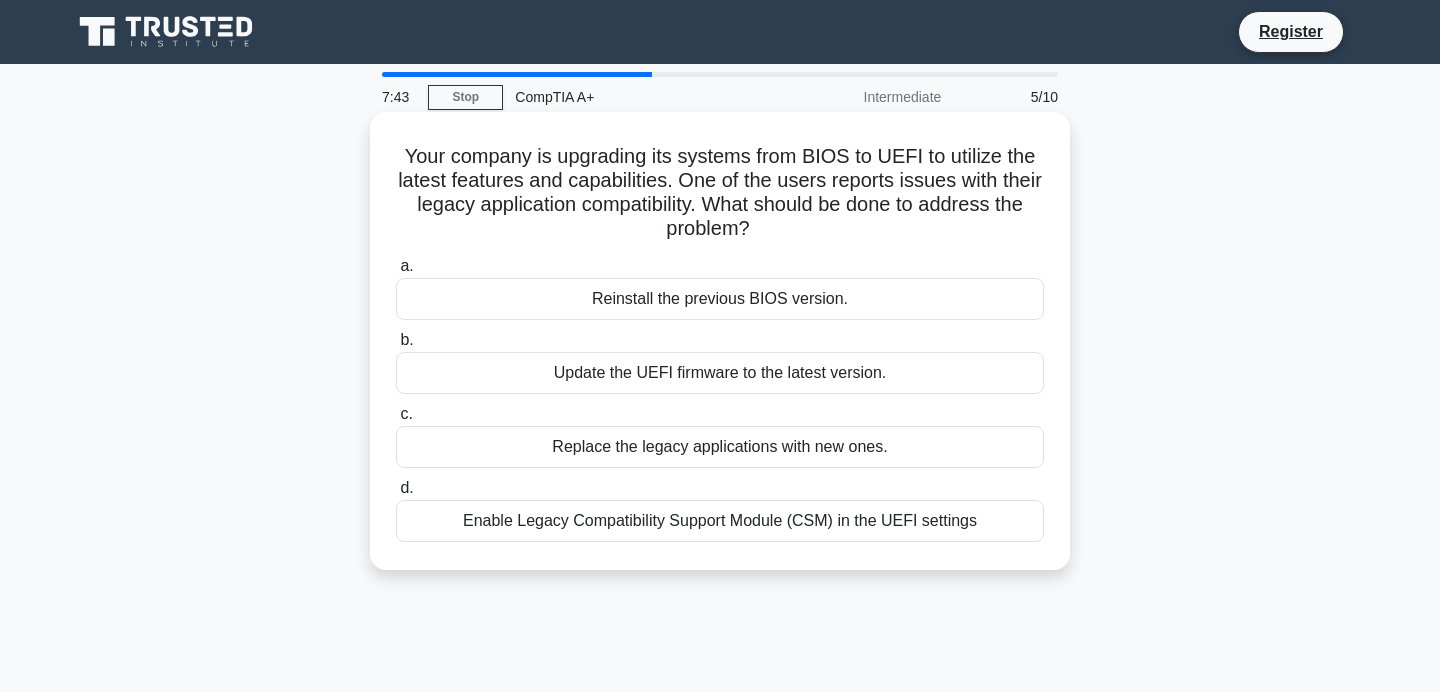 click on "Your company is upgrading its systems from BIOS to UEFI to utilize the latest features and capabilities. One of the users reports issues with their legacy application compatibility. What should be done to address the problem?
.spinner_0XTQ{transform-origin:center;animation:spinner_y6GP .75s linear infinite}@keyframes spinner_y6GP{100%{transform:rotate(360deg)}}" at bounding box center (720, 193) 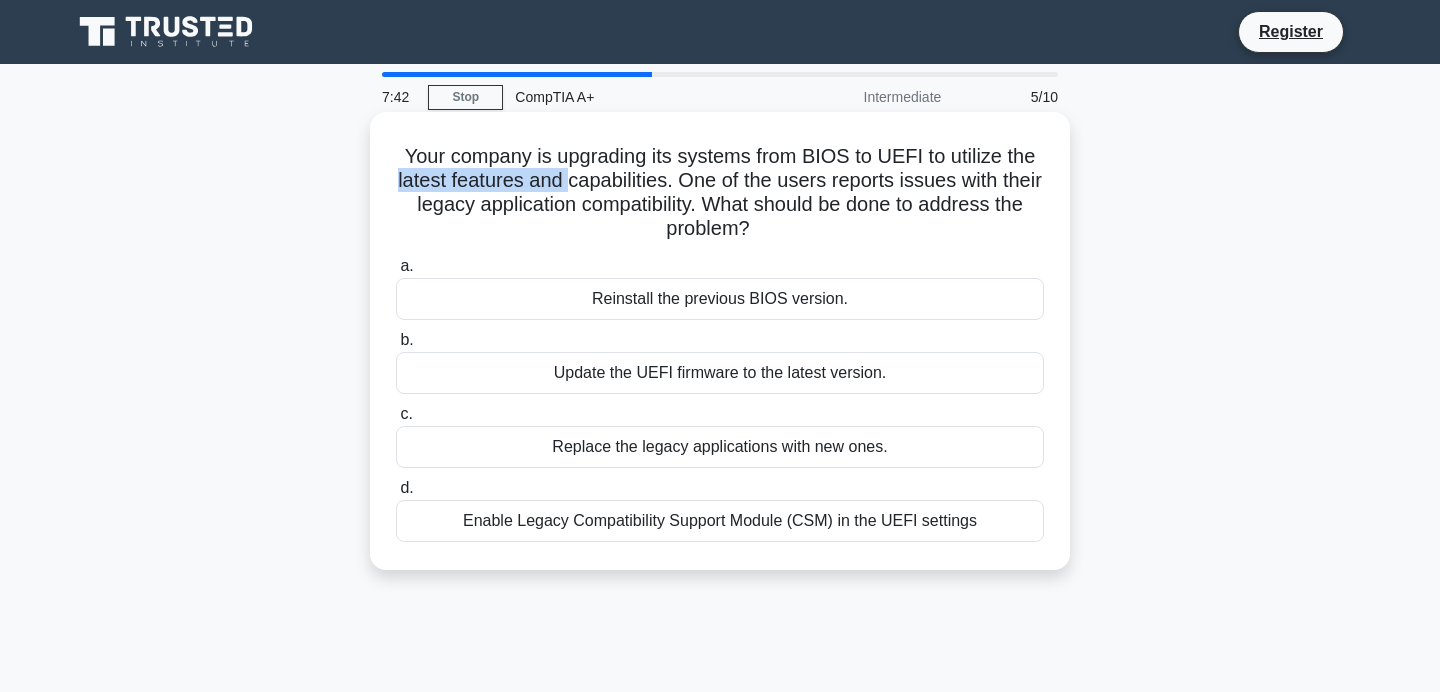 drag, startPoint x: 394, startPoint y: 171, endPoint x: 559, endPoint y: 175, distance: 165.04848 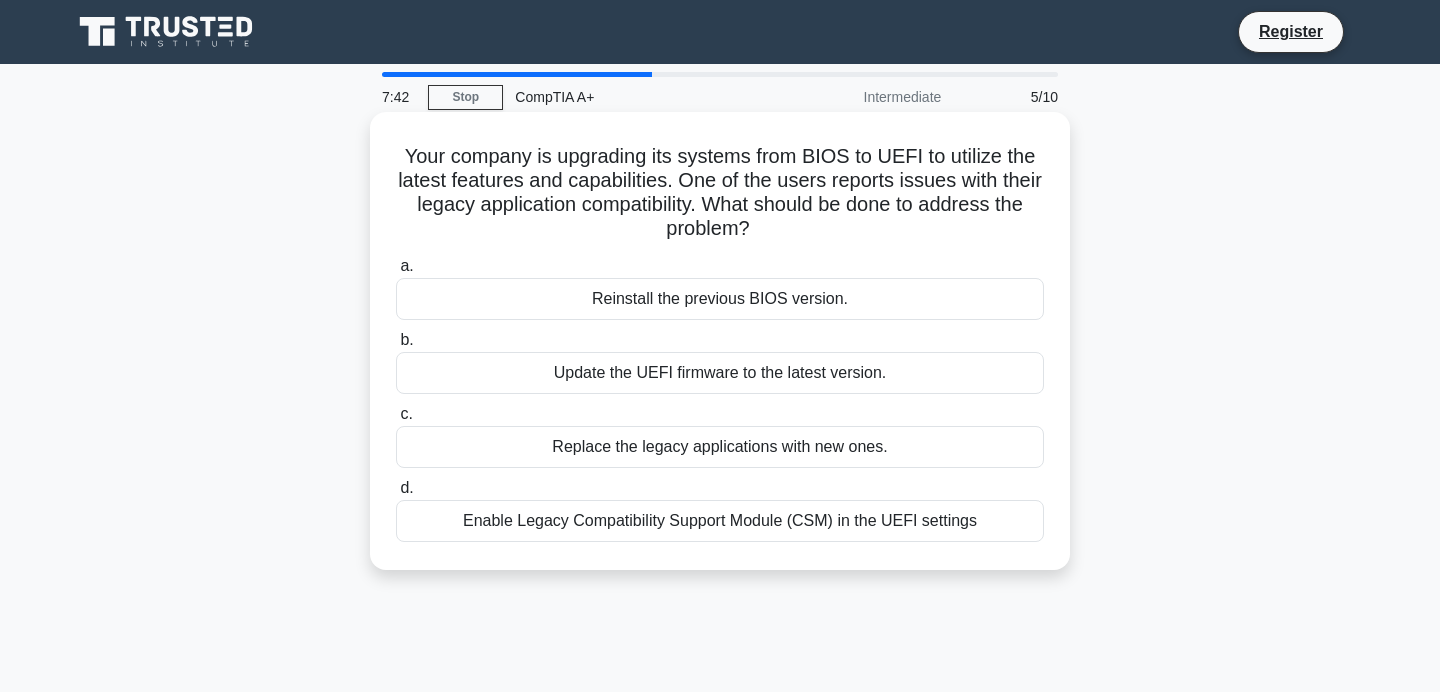 click on "Your company is upgrading its systems from BIOS to UEFI to utilize the latest features and capabilities. One of the users reports issues with their legacy application compatibility. What should be done to address the problem?
.spinner_0XTQ{transform-origin:center;animation:spinner_y6GP .75s linear infinite}@keyframes spinner_y6GP{100%{transform:rotate(360deg)}}" at bounding box center [720, 193] 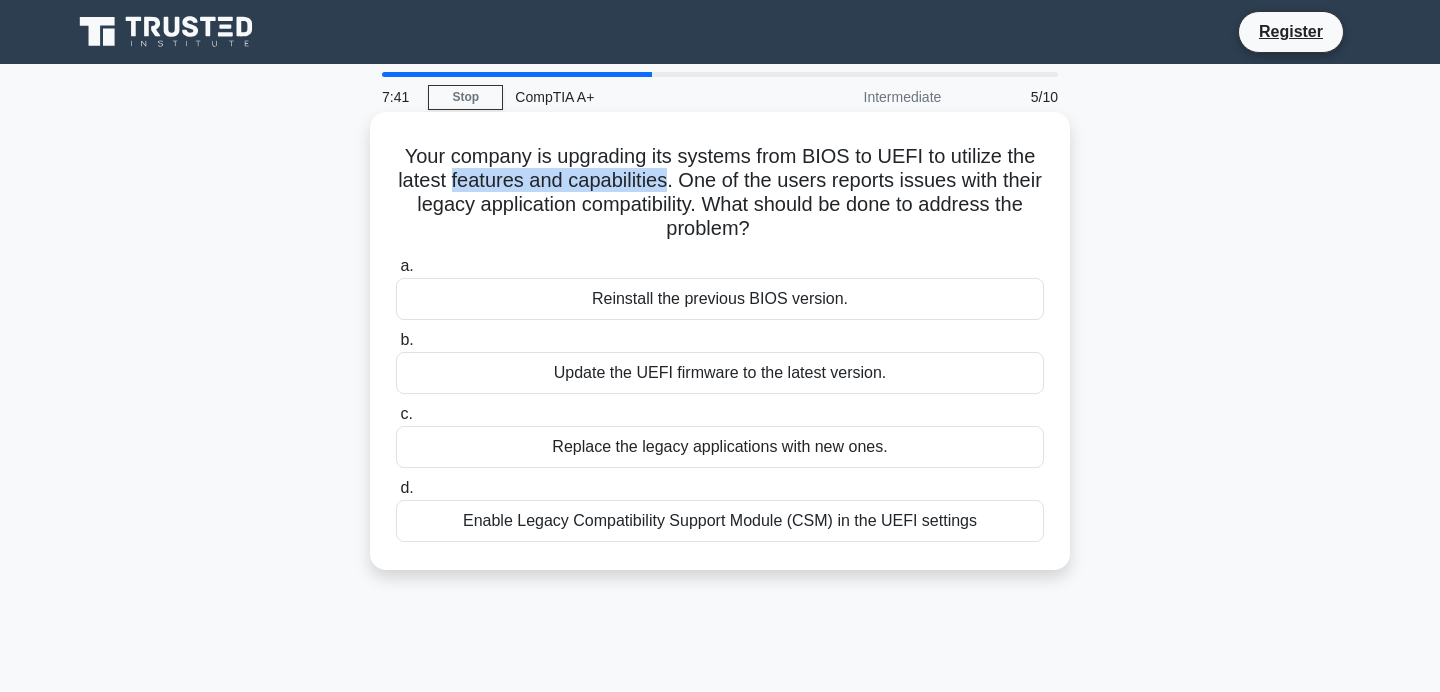drag, startPoint x: 482, startPoint y: 175, endPoint x: 580, endPoint y: 175, distance: 98 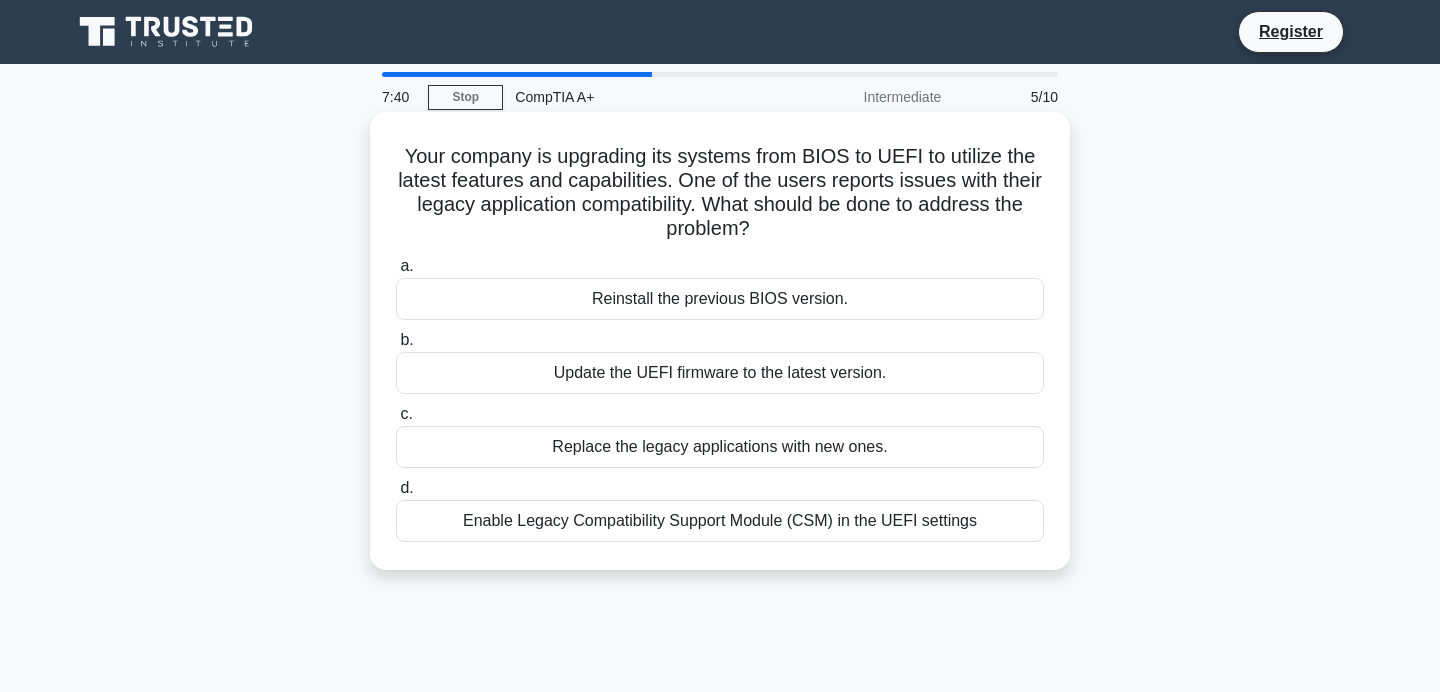 click on "Your company is upgrading its systems from BIOS to UEFI to utilize the latest features and capabilities. One of the users reports issues with their legacy application compatibility. What should be done to address the problem?
.spinner_0XTQ{transform-origin:center;animation:spinner_y6GP .75s linear infinite}@keyframes spinner_y6GP{100%{transform:rotate(360deg)}}" at bounding box center [720, 193] 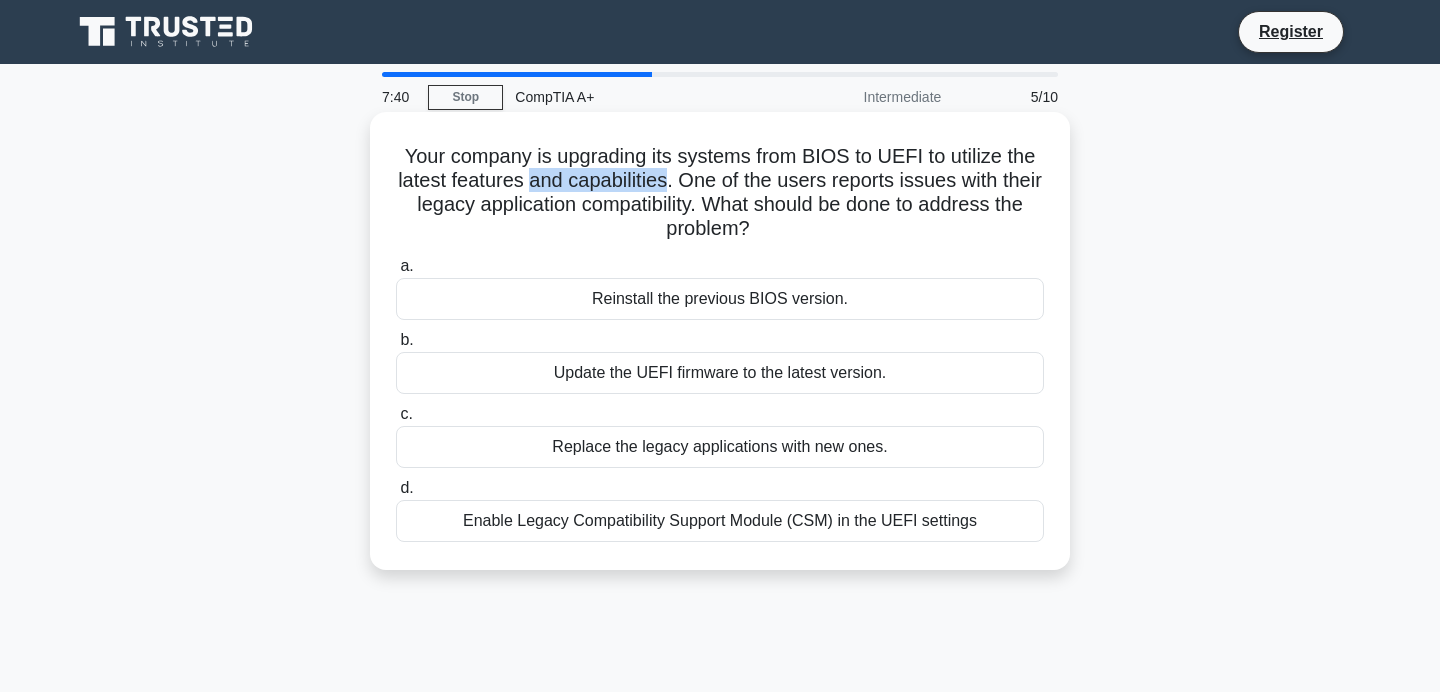 drag, startPoint x: 533, startPoint y: 179, endPoint x: 631, endPoint y: 179, distance: 98 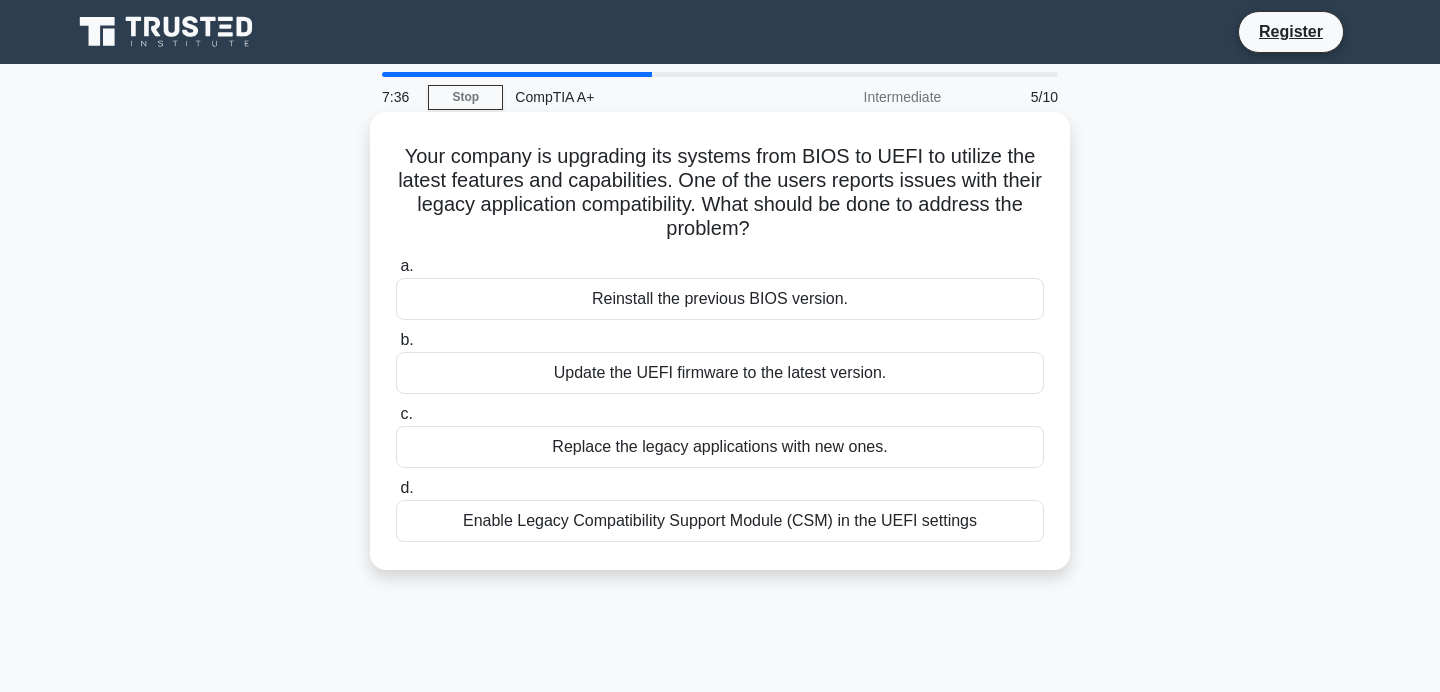 click on "Your company is upgrading its systems from BIOS to UEFI to utilize the latest features and capabilities. One of the users reports issues with their legacy application compatibility. What should be done to address the problem?
.spinner_0XTQ{transform-origin:center;animation:spinner_y6GP .75s linear infinite}@keyframes spinner_y6GP{100%{transform:rotate(360deg)}}" at bounding box center (720, 193) 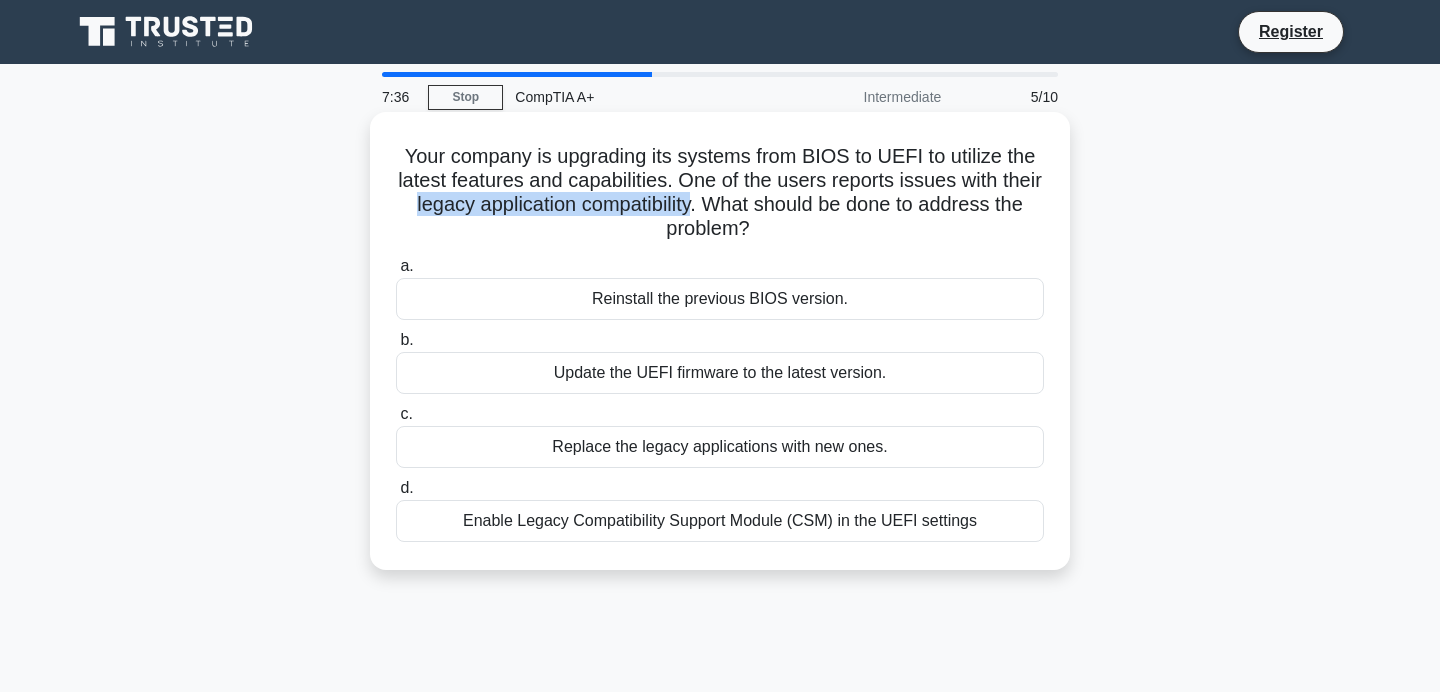 drag, startPoint x: 429, startPoint y: 205, endPoint x: 648, endPoint y: 215, distance: 219.2282 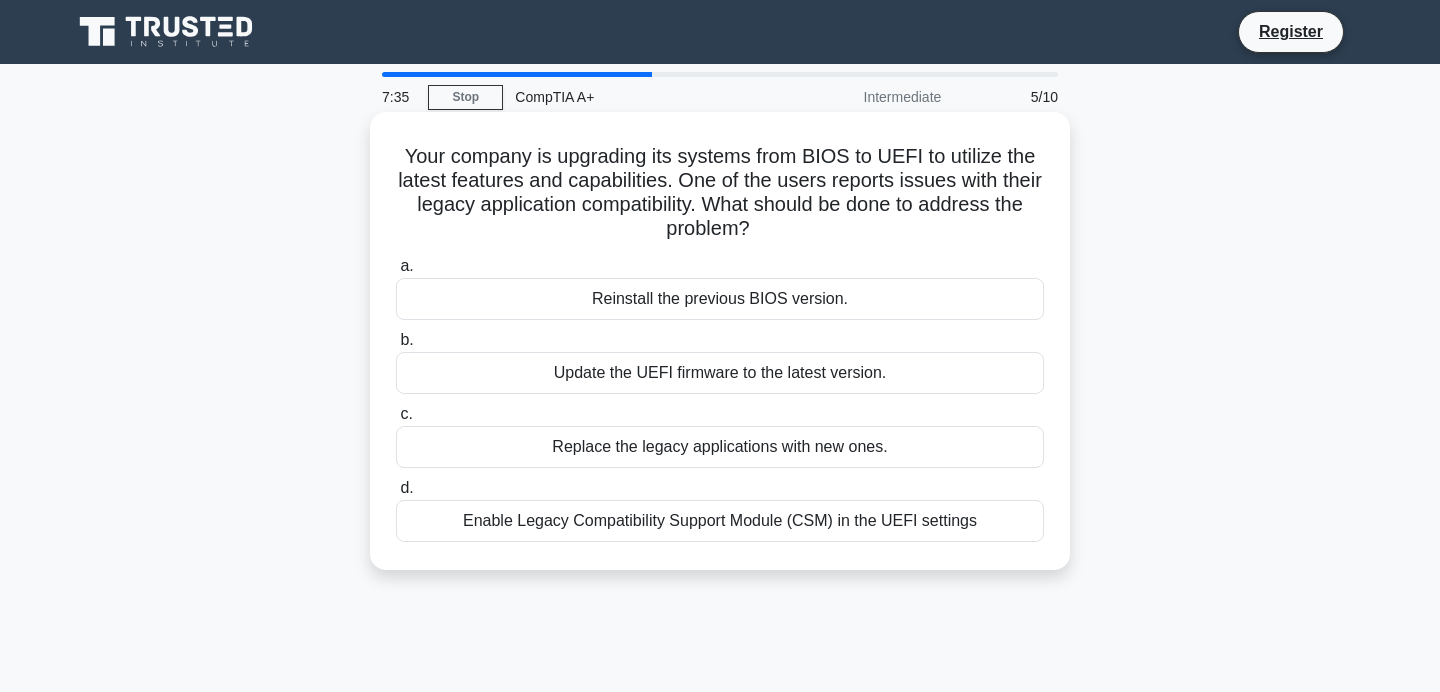 click on "Your company is upgrading its systems from BIOS to UEFI to utilize the latest features and capabilities. One of the users reports issues with their legacy application compatibility. What should be done to address the problem?
.spinner_0XTQ{transform-origin:center;animation:spinner_y6GP .75s linear infinite}@keyframes spinner_y6GP{100%{transform:rotate(360deg)}}" at bounding box center (720, 193) 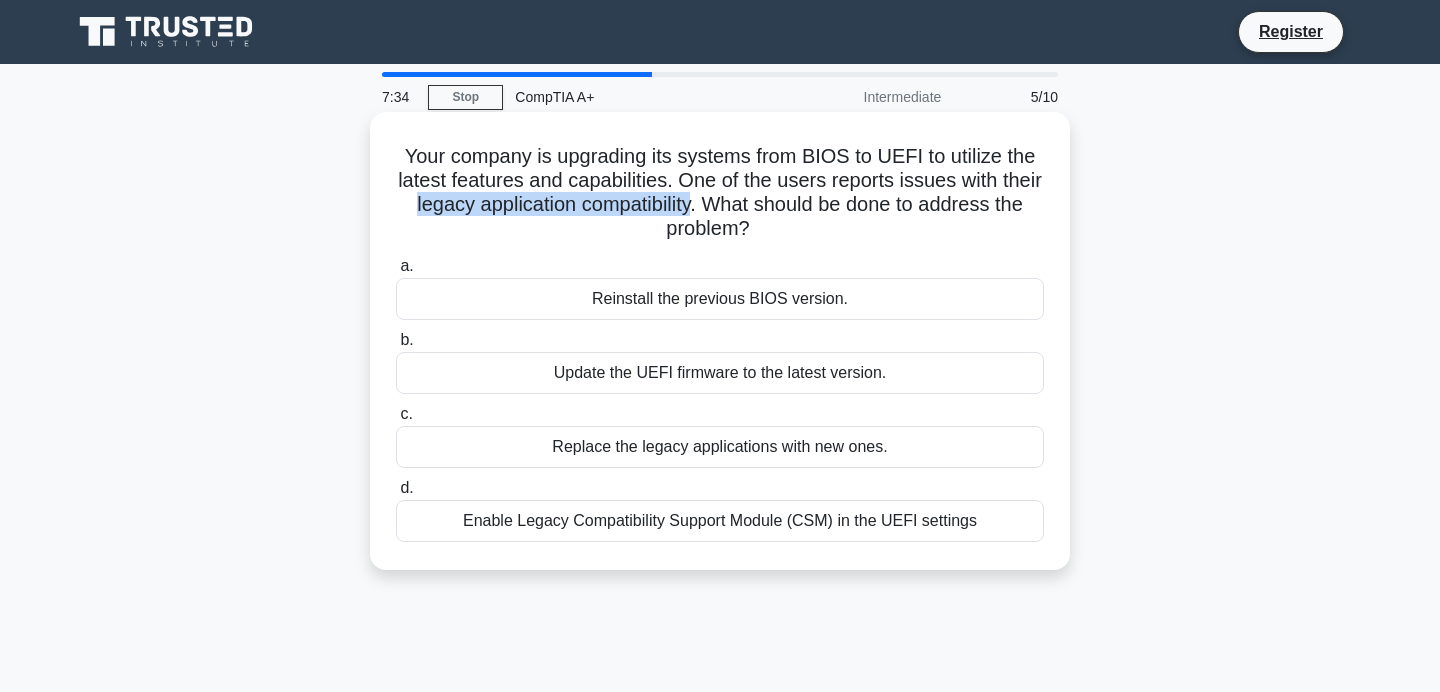 drag, startPoint x: 446, startPoint y: 207, endPoint x: 646, endPoint y: 207, distance: 200 